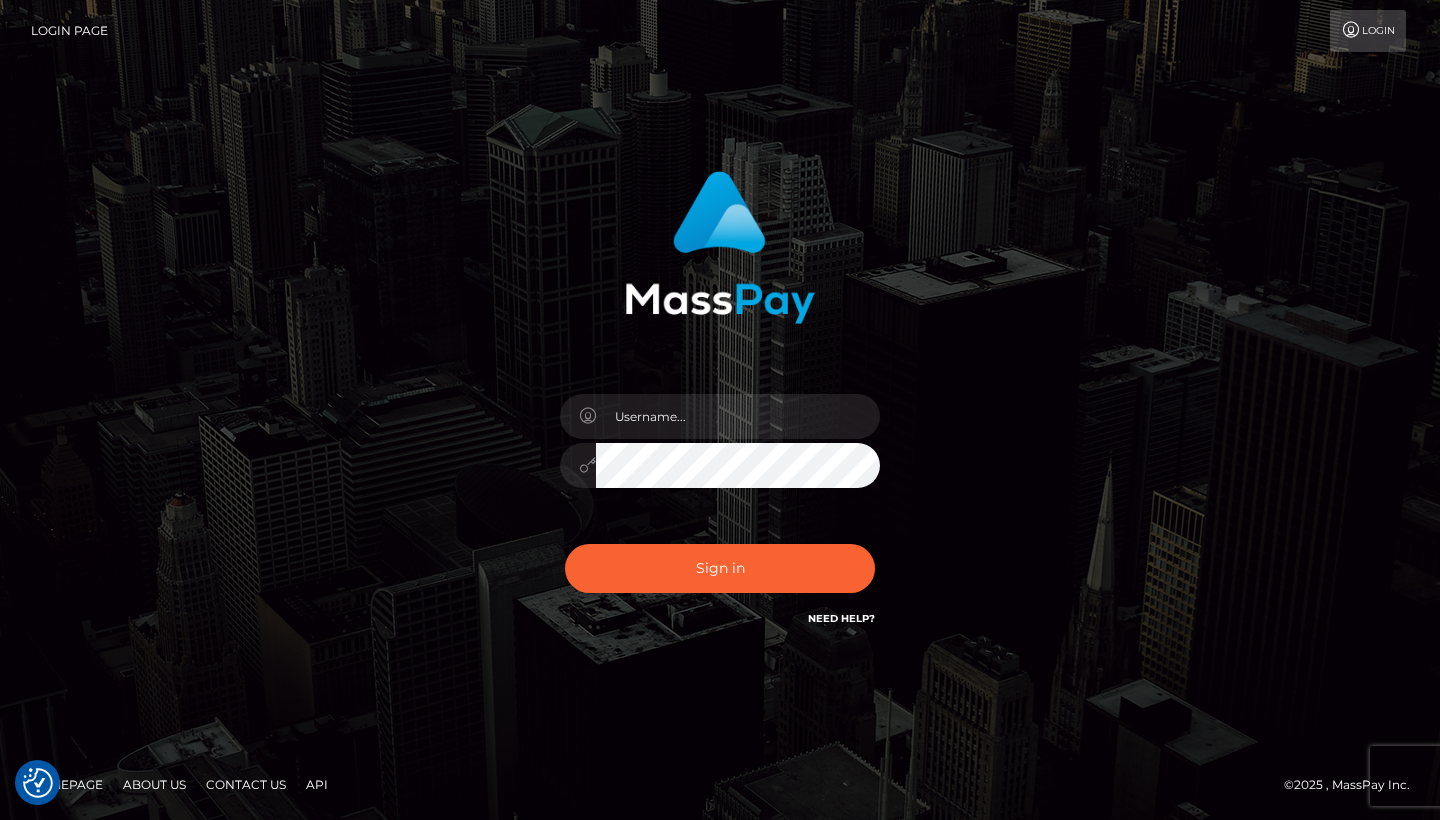 scroll, scrollTop: 0, scrollLeft: 0, axis: both 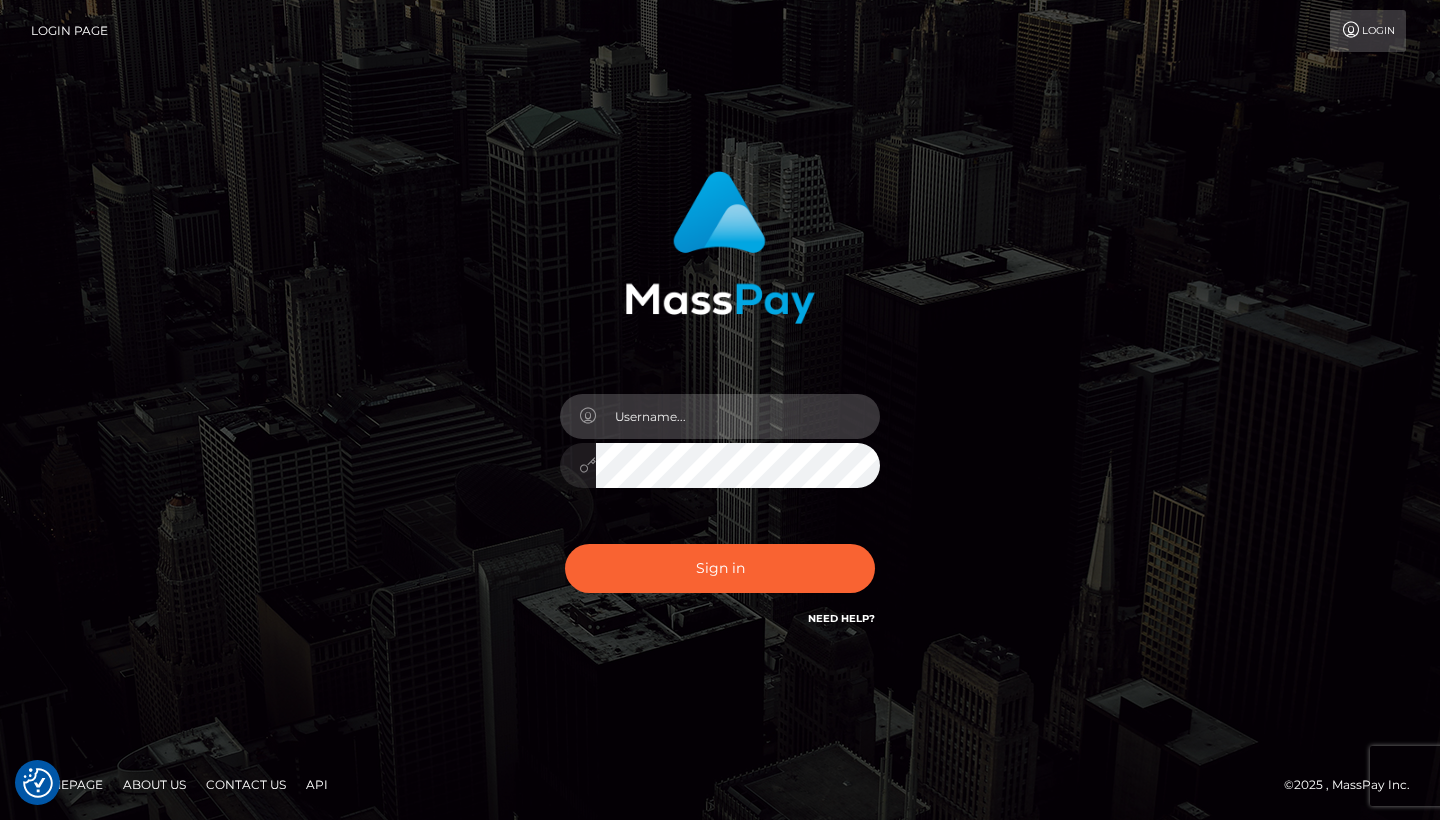 type on "jadesmithh2022@gmail.com" 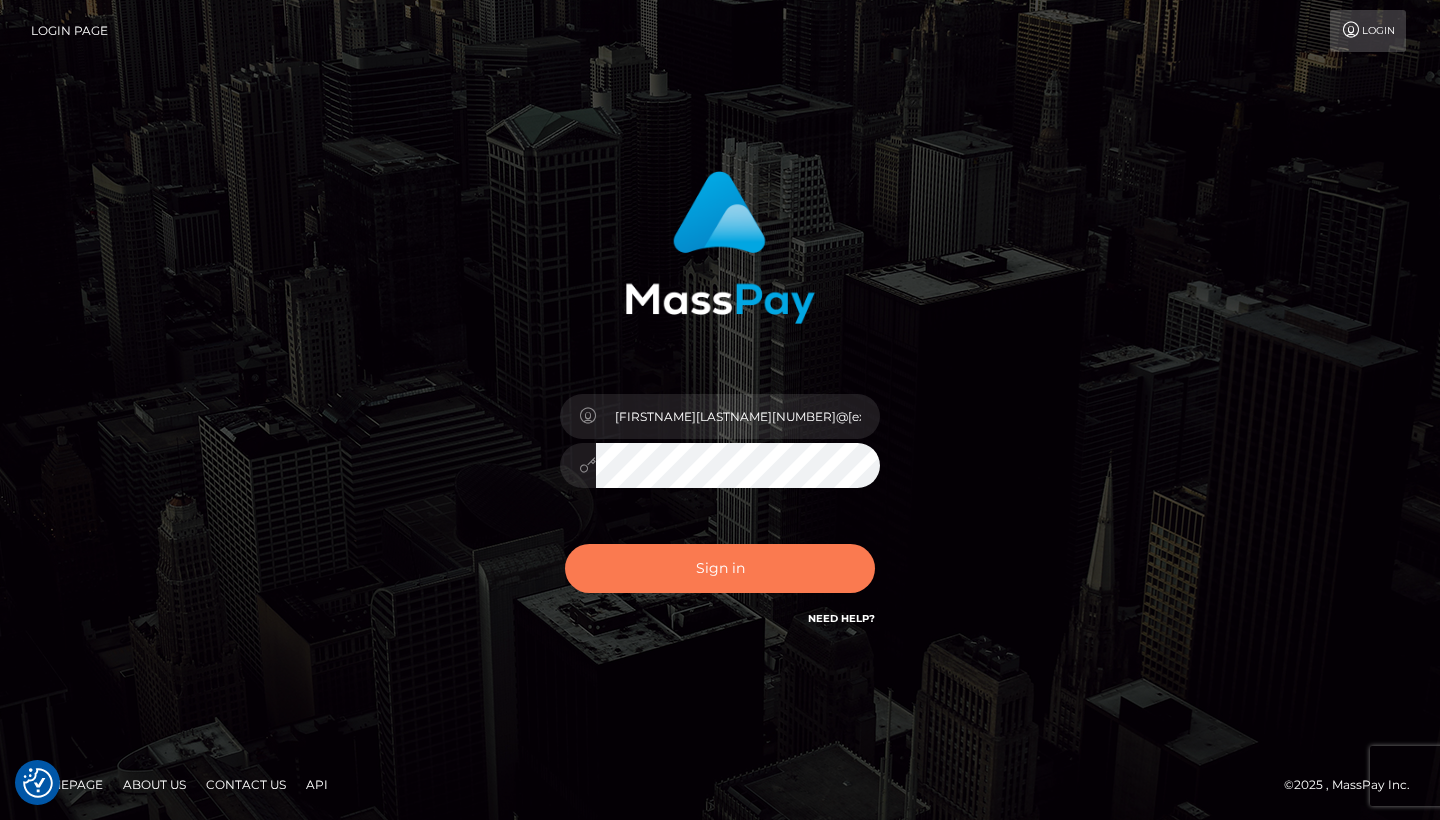 click on "Sign in" at bounding box center (720, 568) 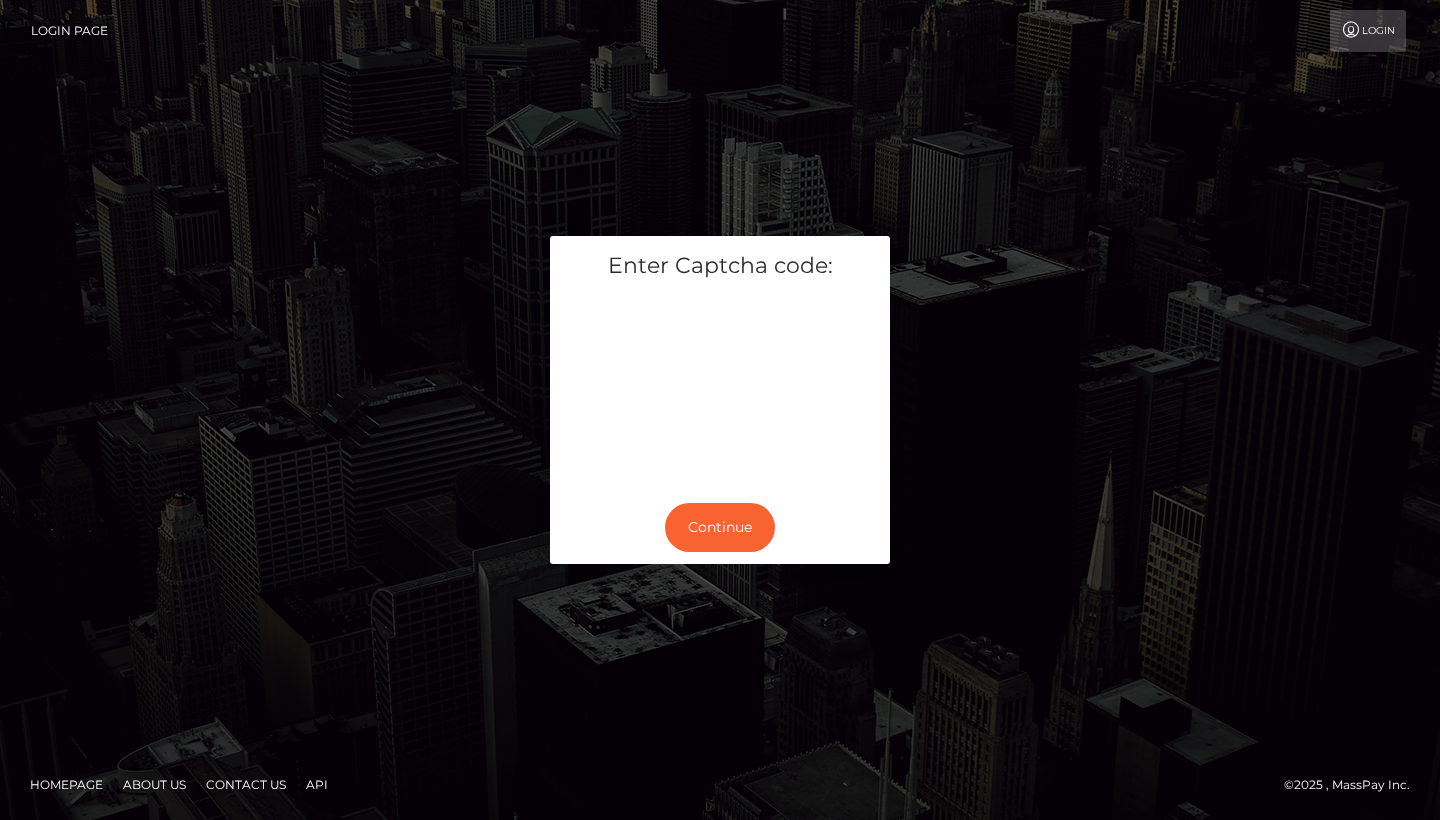 scroll, scrollTop: 0, scrollLeft: 0, axis: both 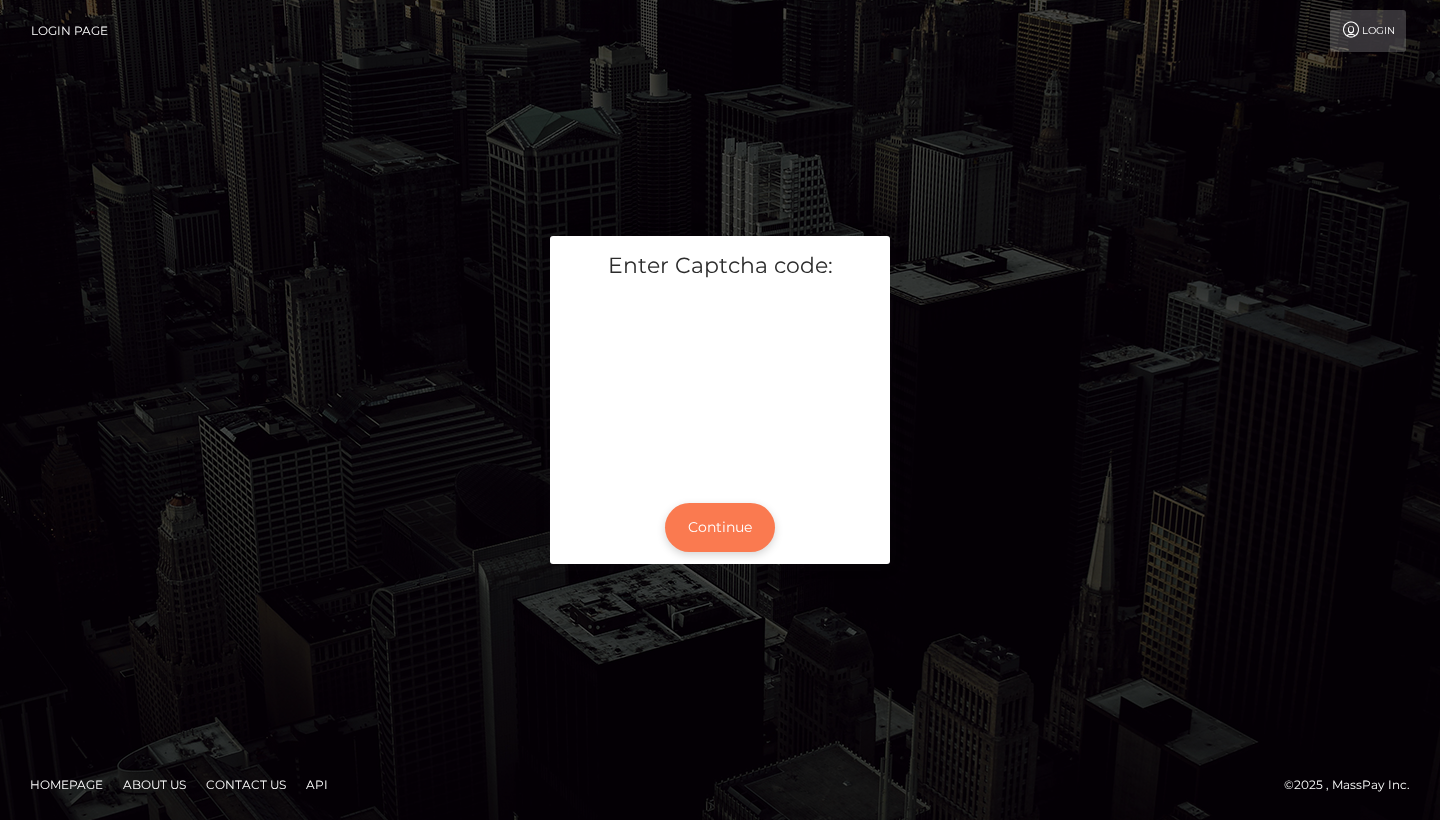 click on "Continue" at bounding box center [720, 527] 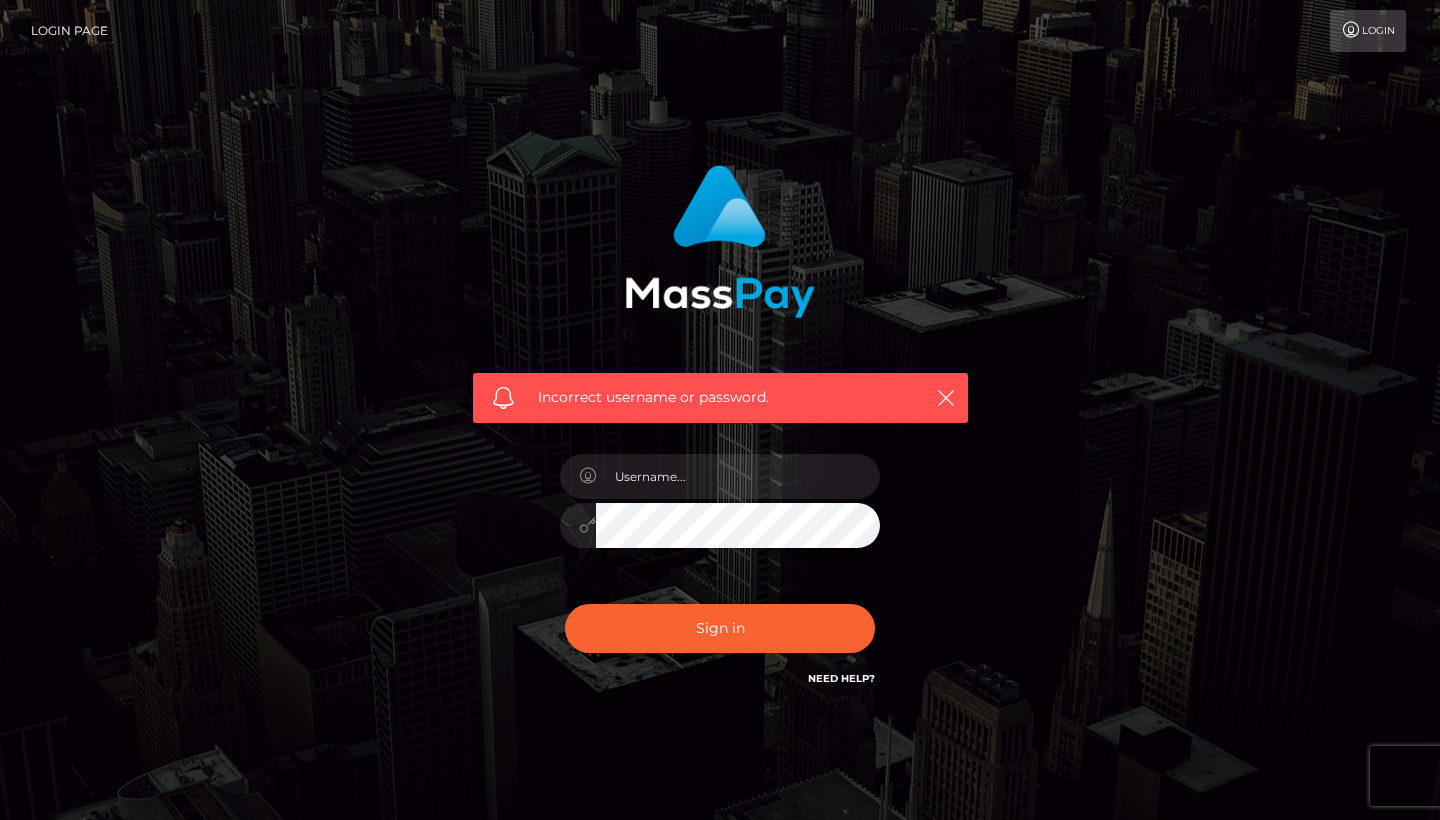 scroll, scrollTop: 0, scrollLeft: 0, axis: both 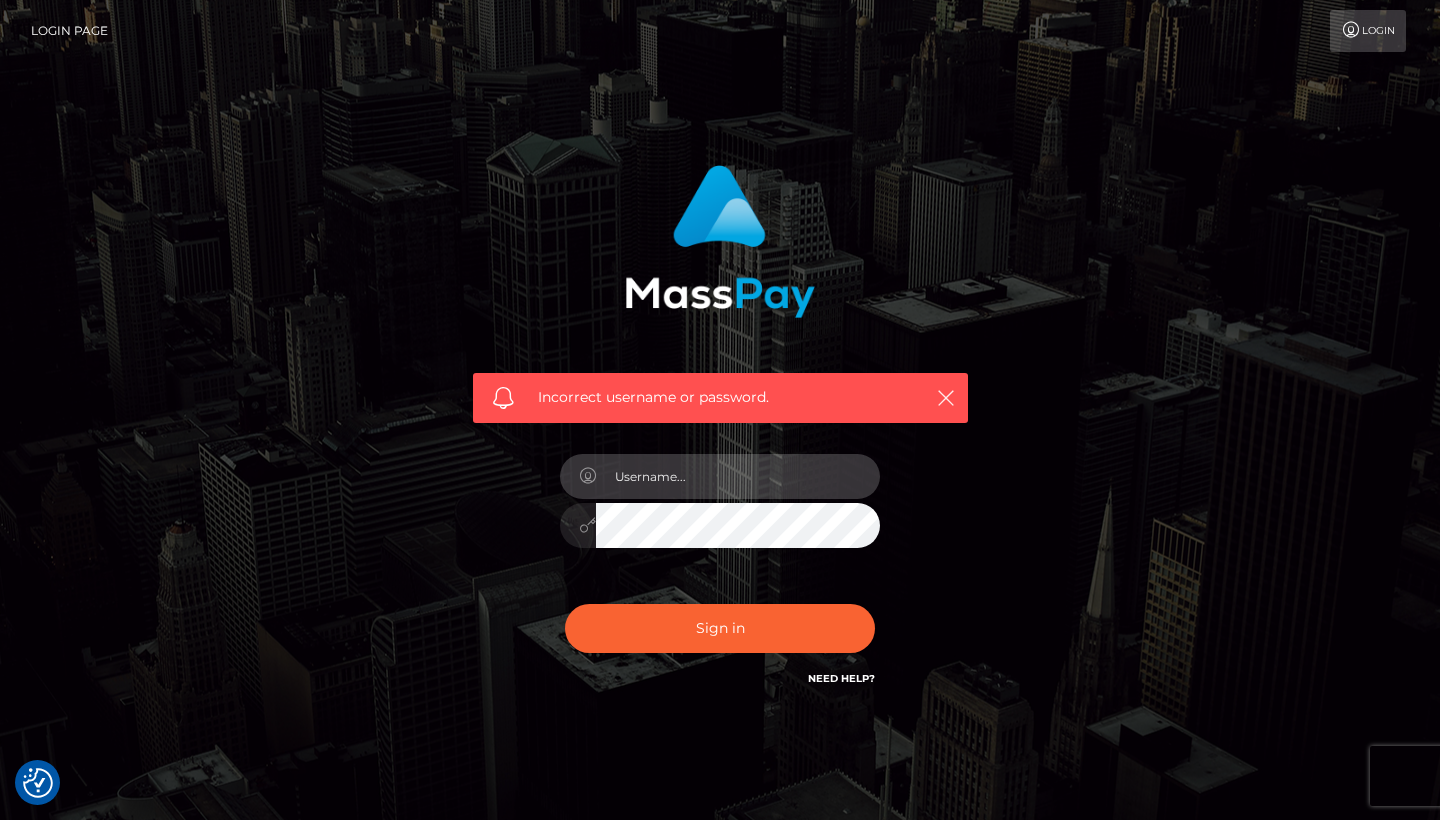 type on "jadesmithh2022@gmail.com" 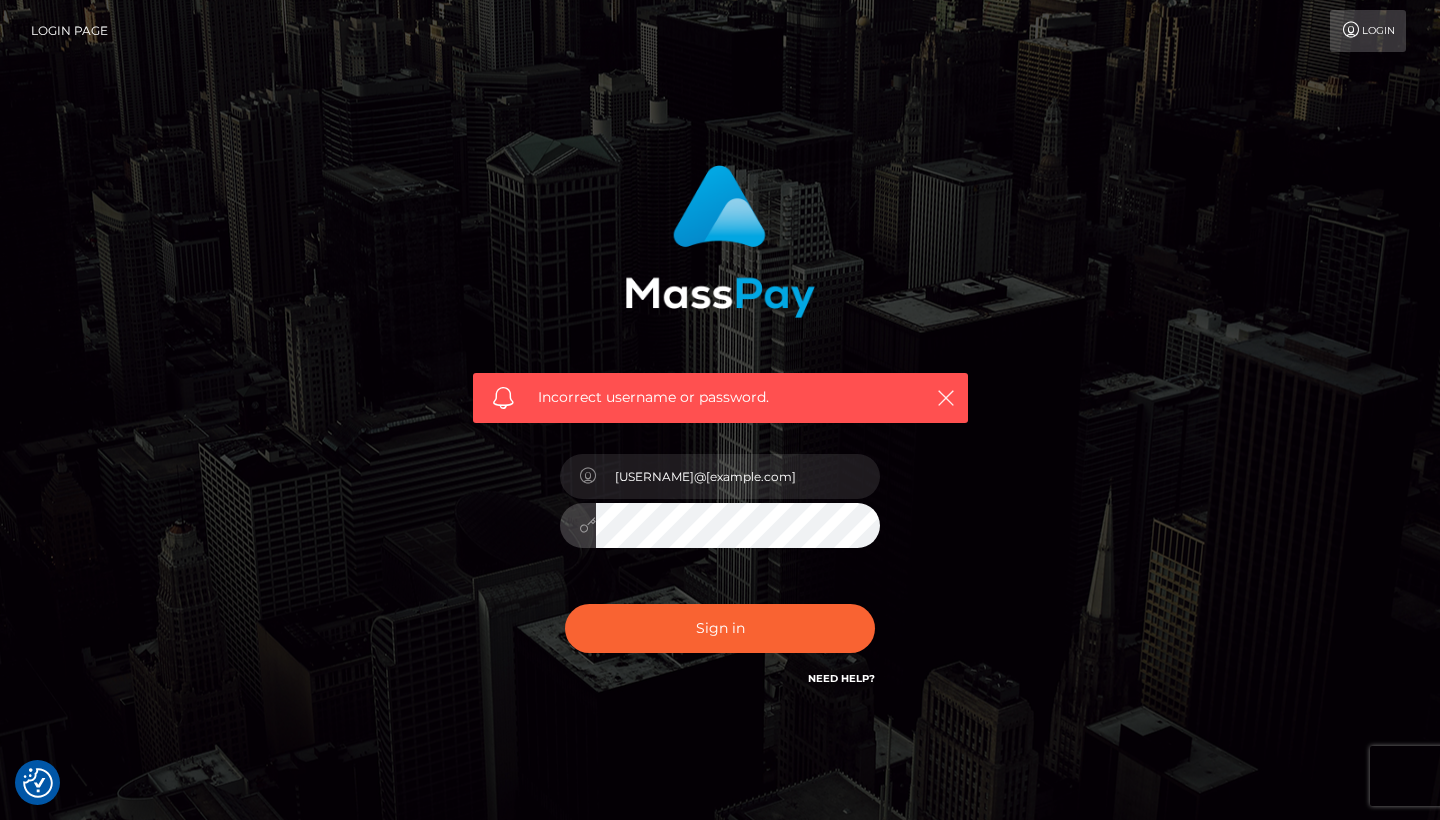 click on "Sign in" at bounding box center (720, 628) 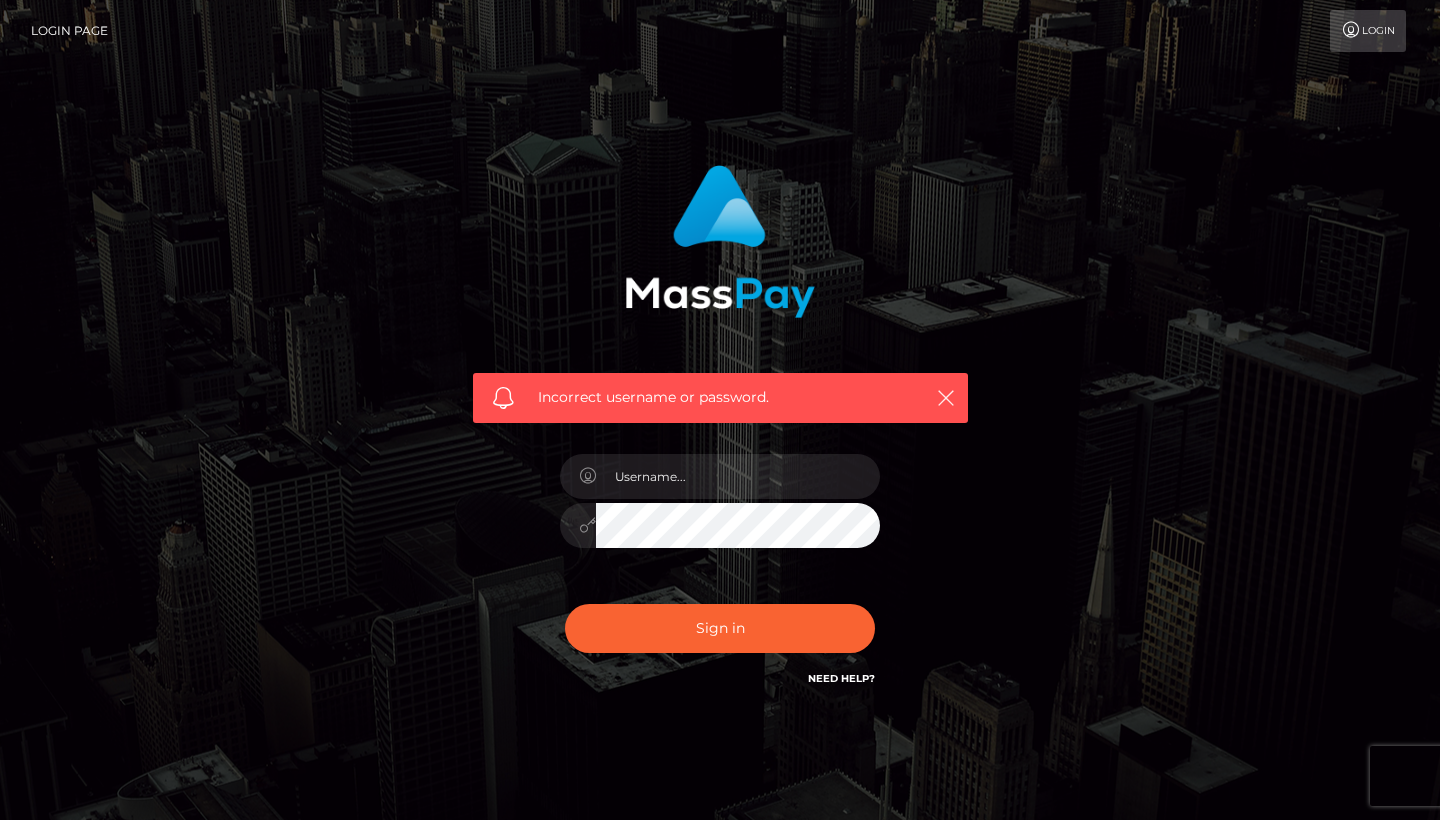 scroll, scrollTop: 0, scrollLeft: 0, axis: both 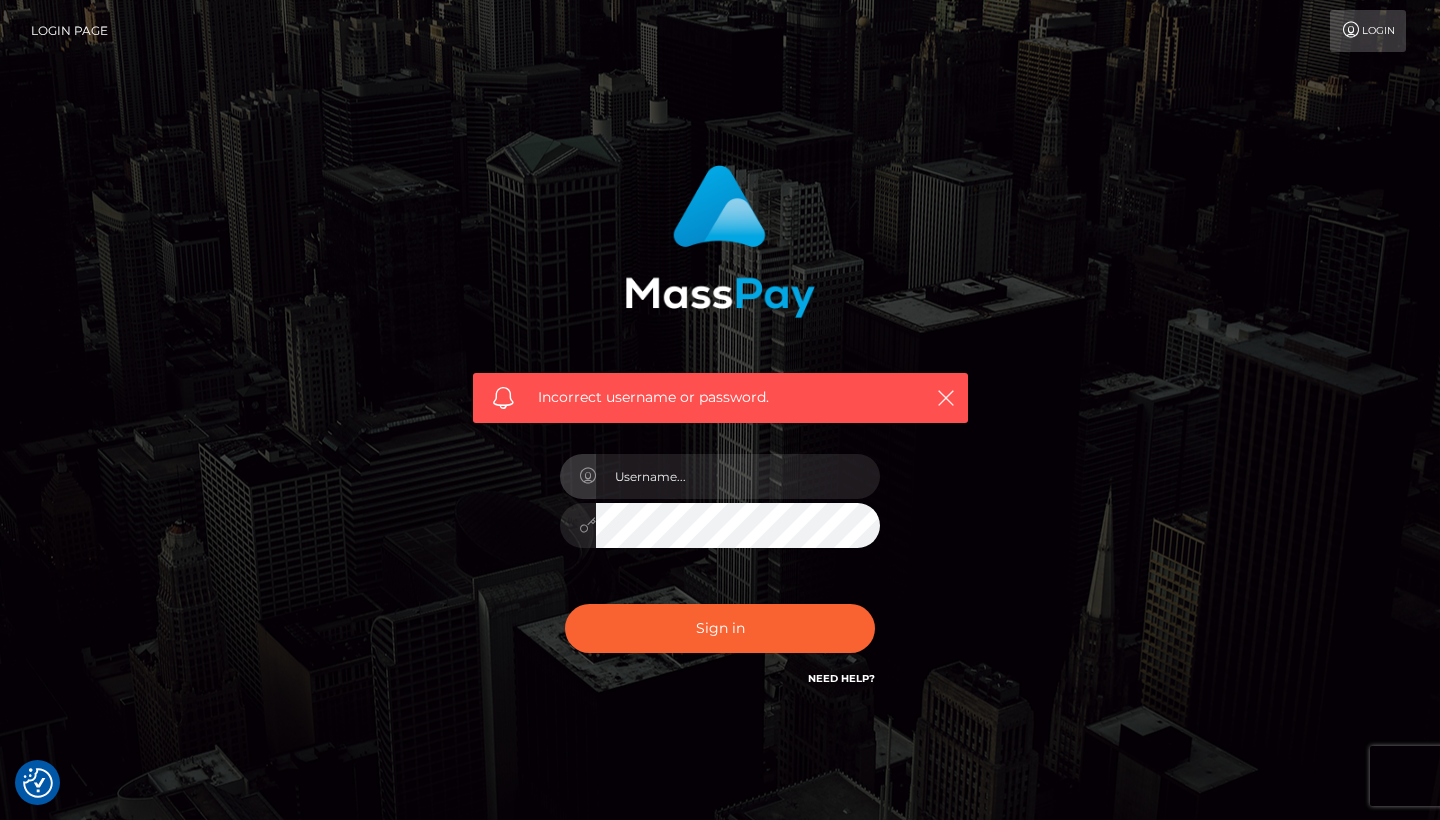 click on "Login Page" at bounding box center [69, 31] 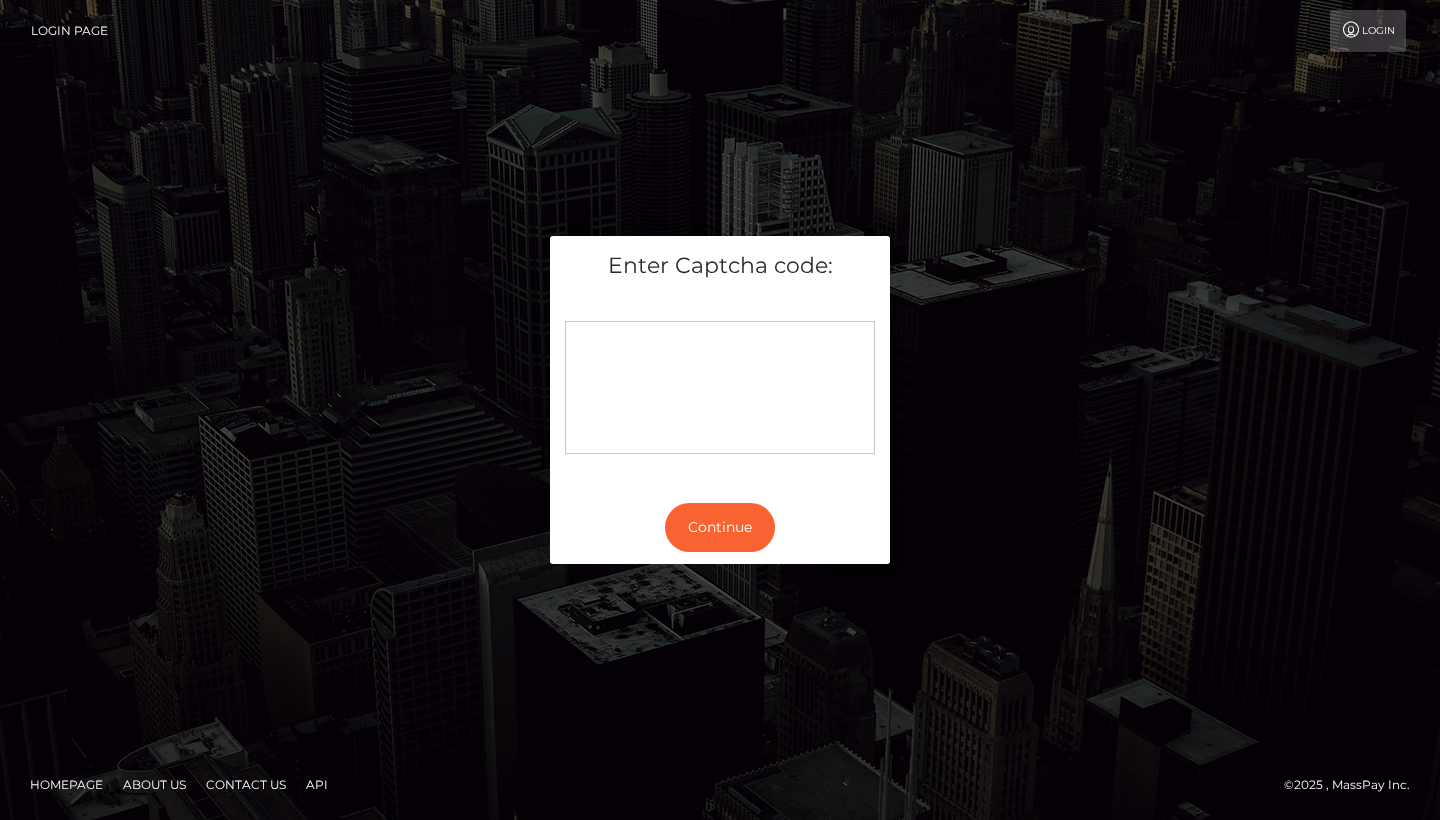 scroll, scrollTop: 0, scrollLeft: 0, axis: both 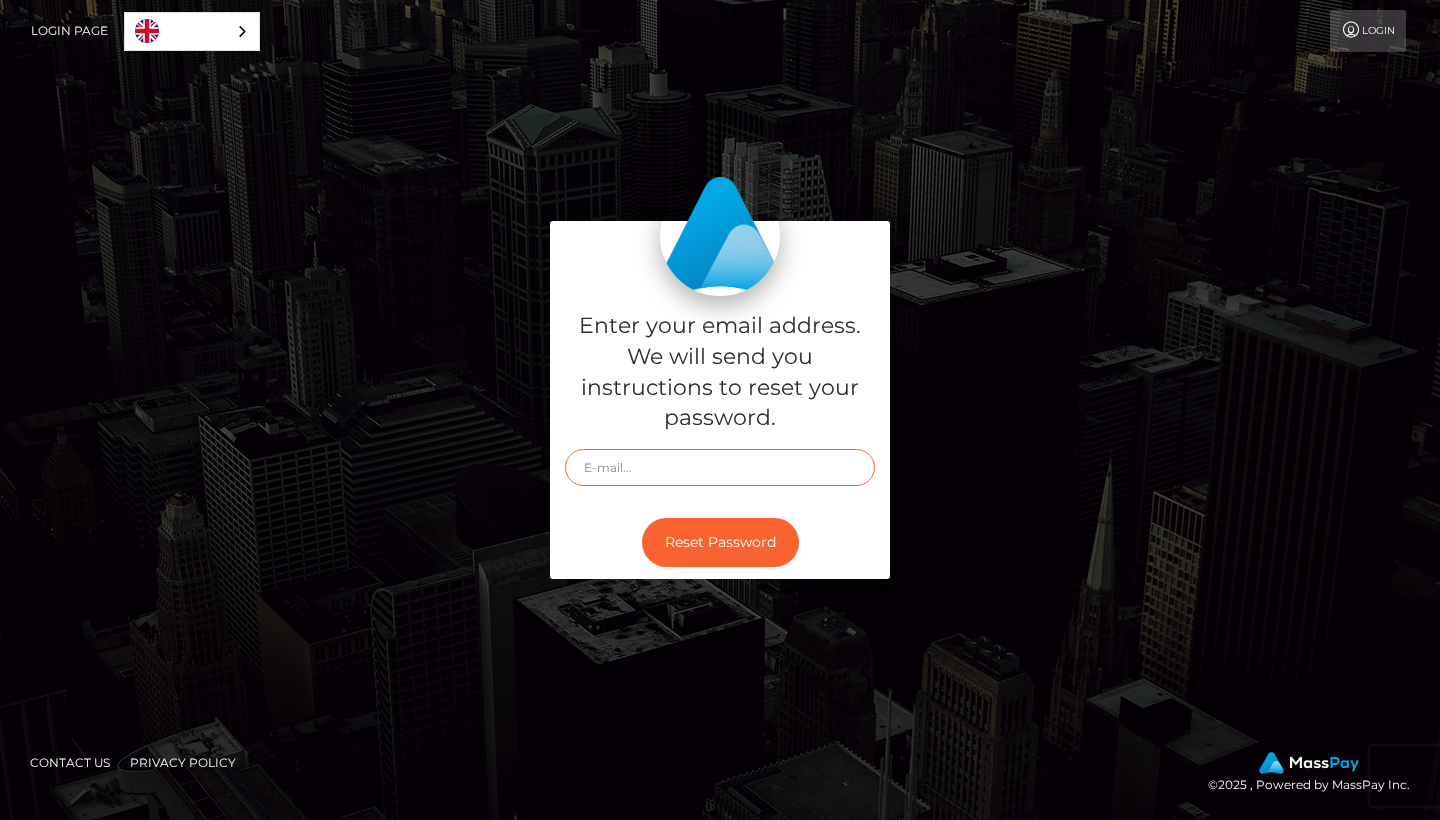 type on "[USERNAME]@example.com" 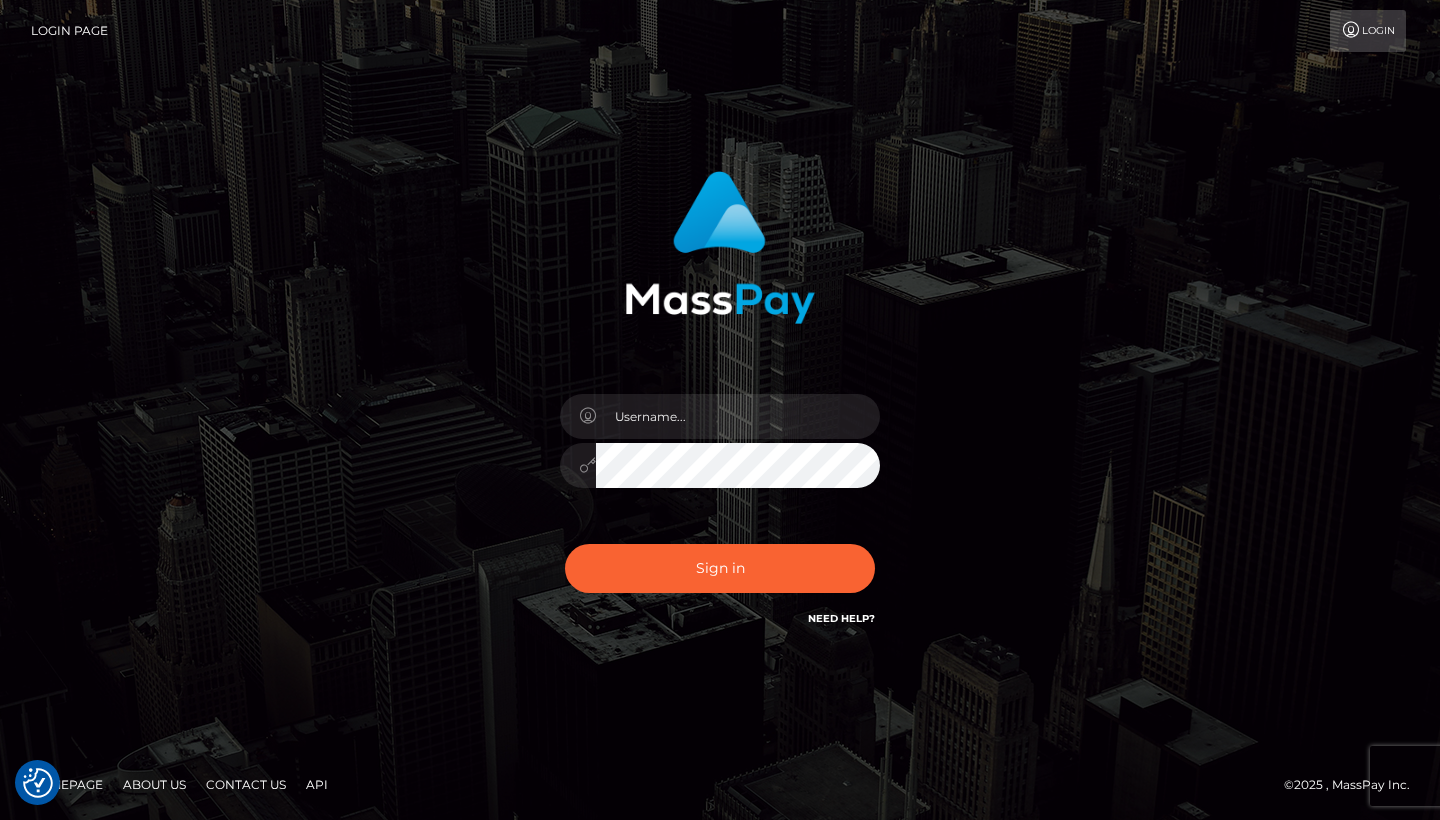 scroll, scrollTop: 0, scrollLeft: 0, axis: both 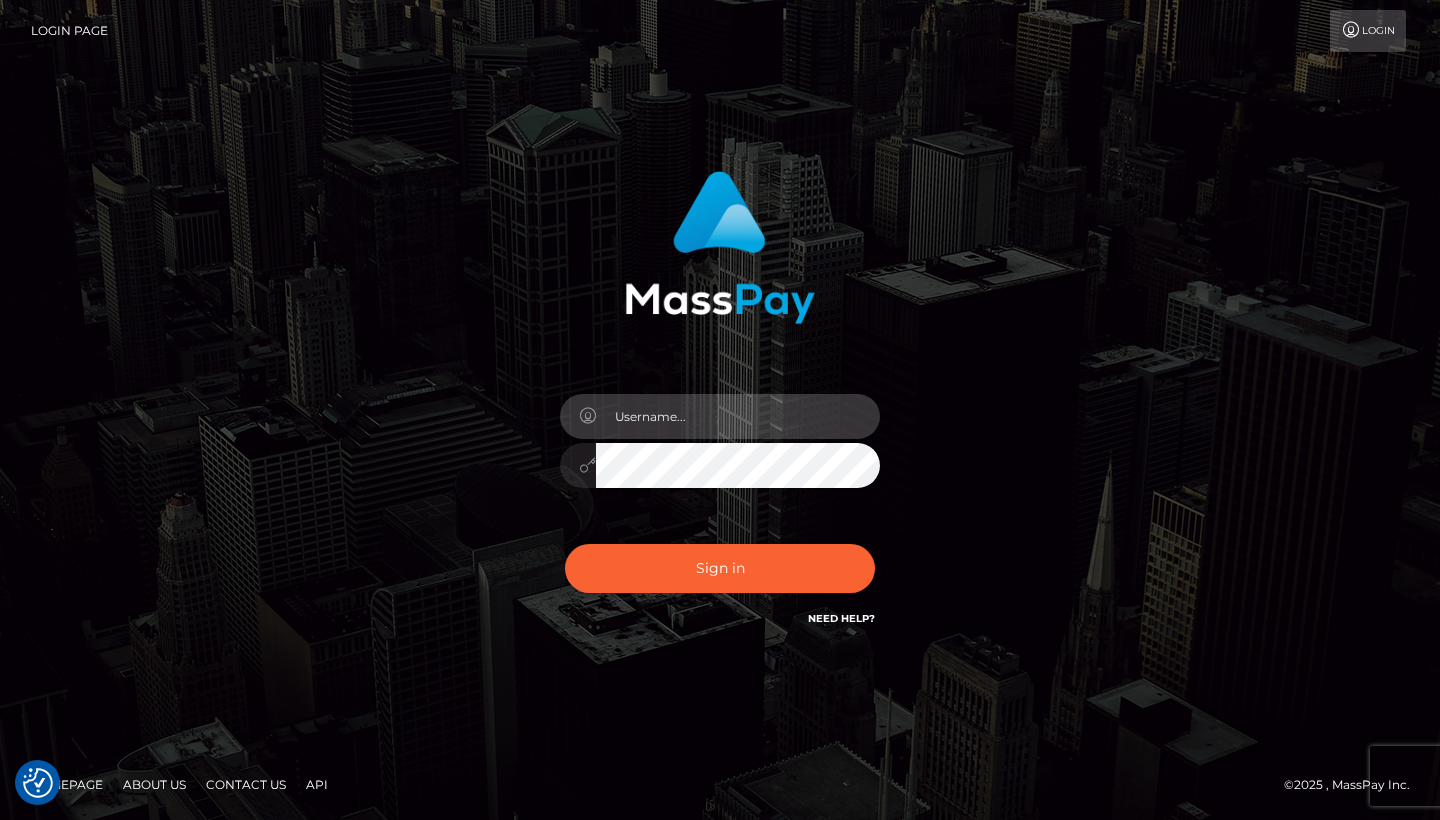 type on "[USERNAME]@example.com" 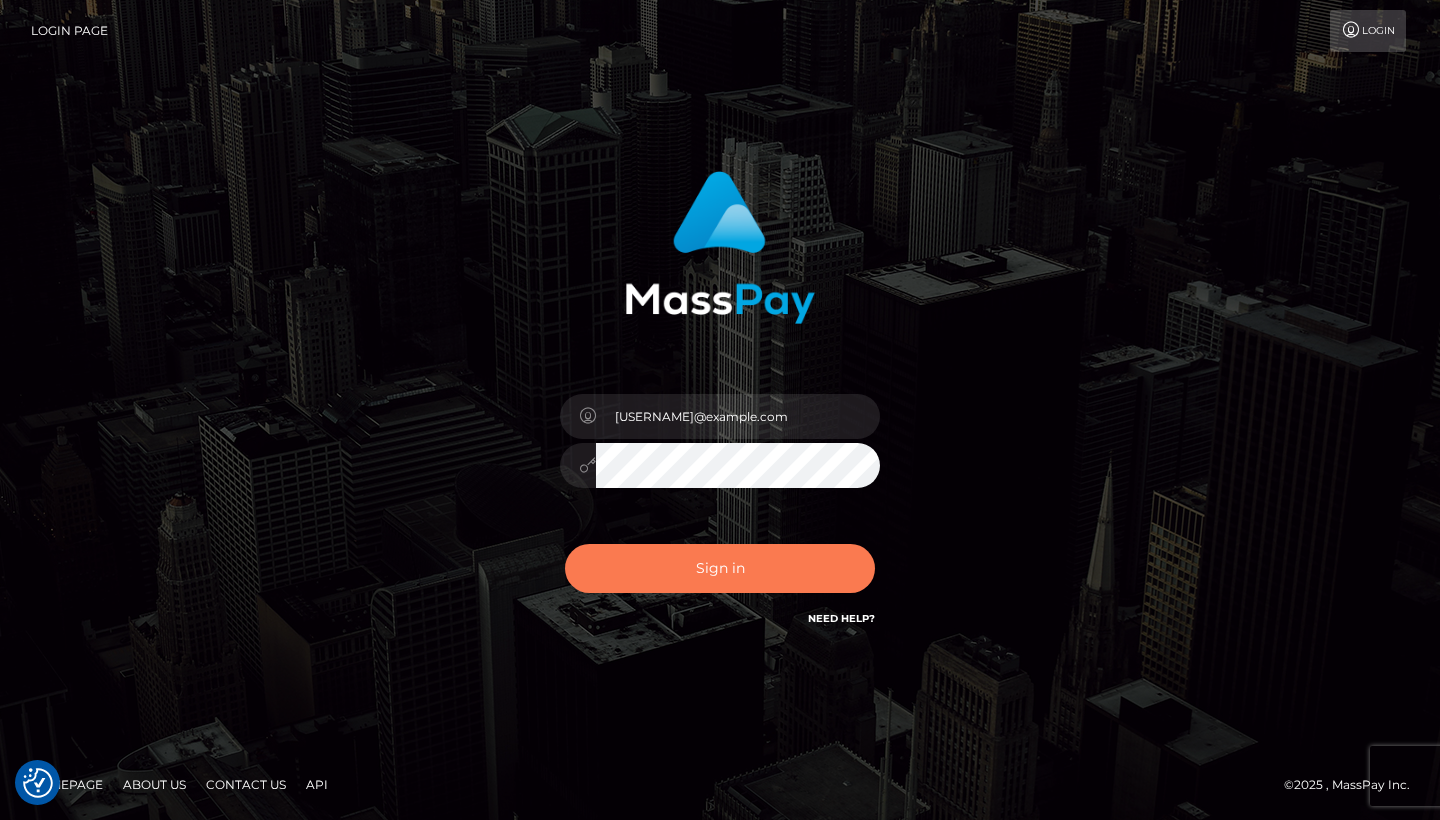 click on "Sign in" at bounding box center (720, 568) 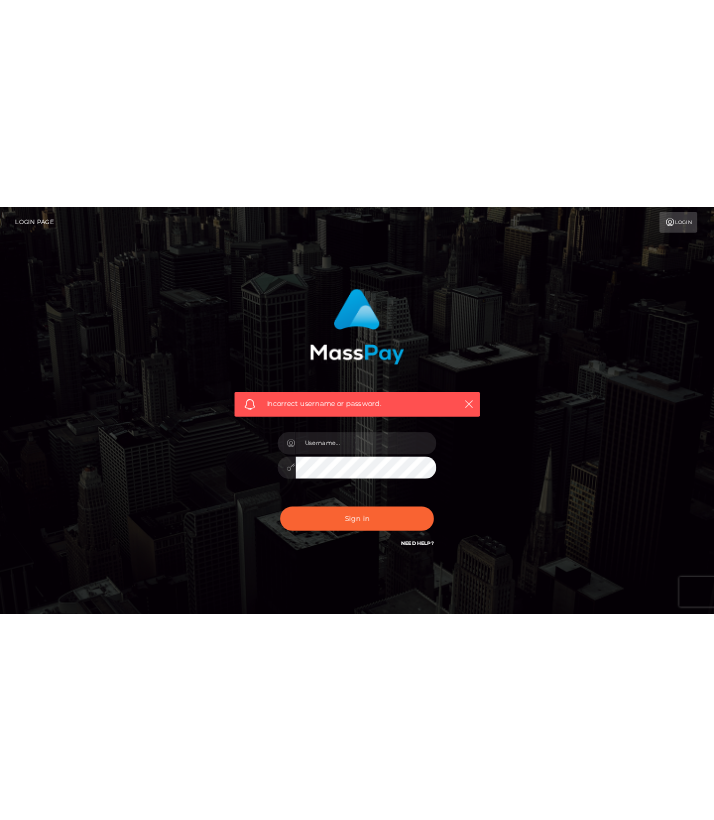 scroll, scrollTop: 0, scrollLeft: 0, axis: both 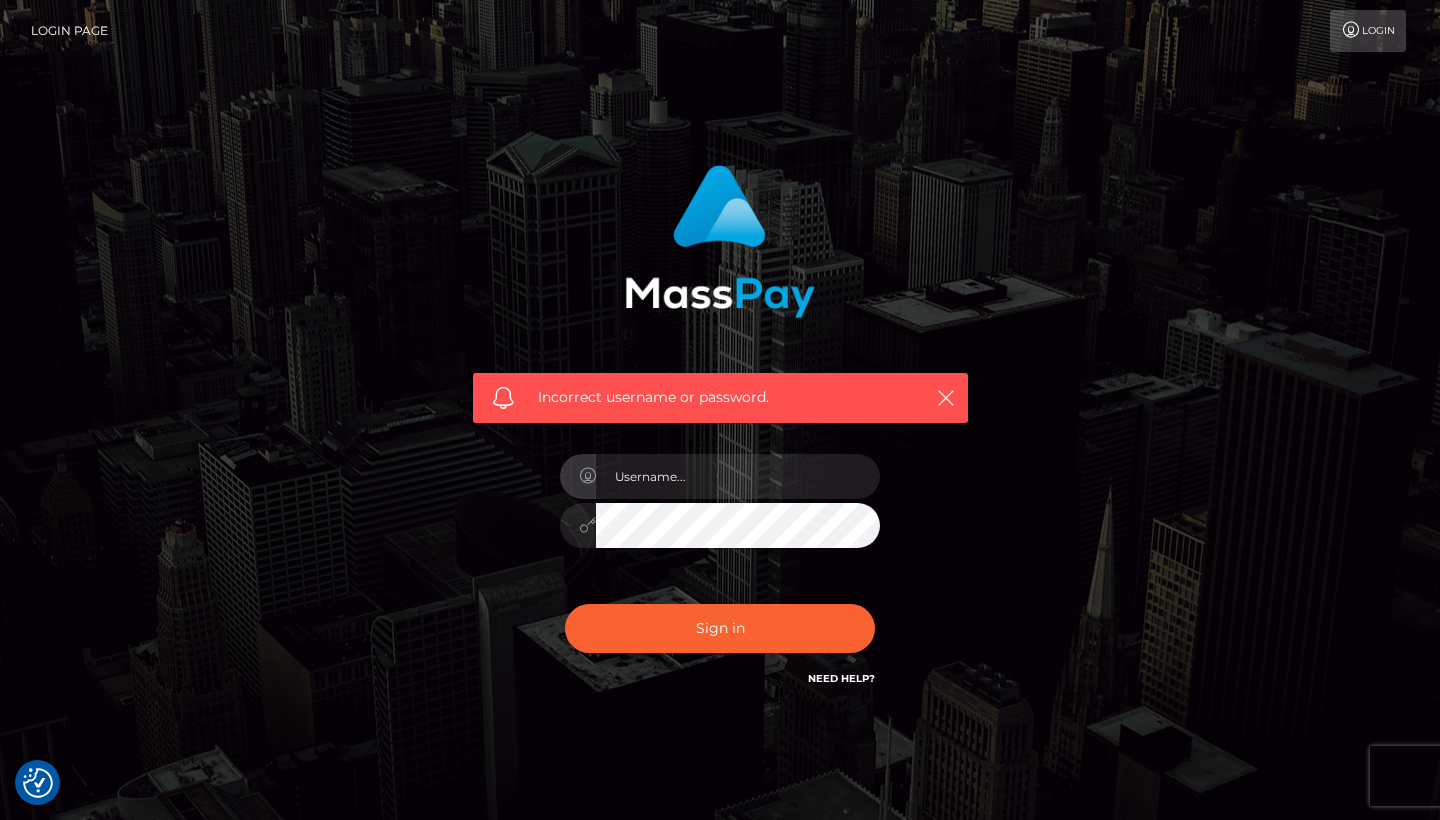 click on "Incorrect username or password." at bounding box center (720, 427) 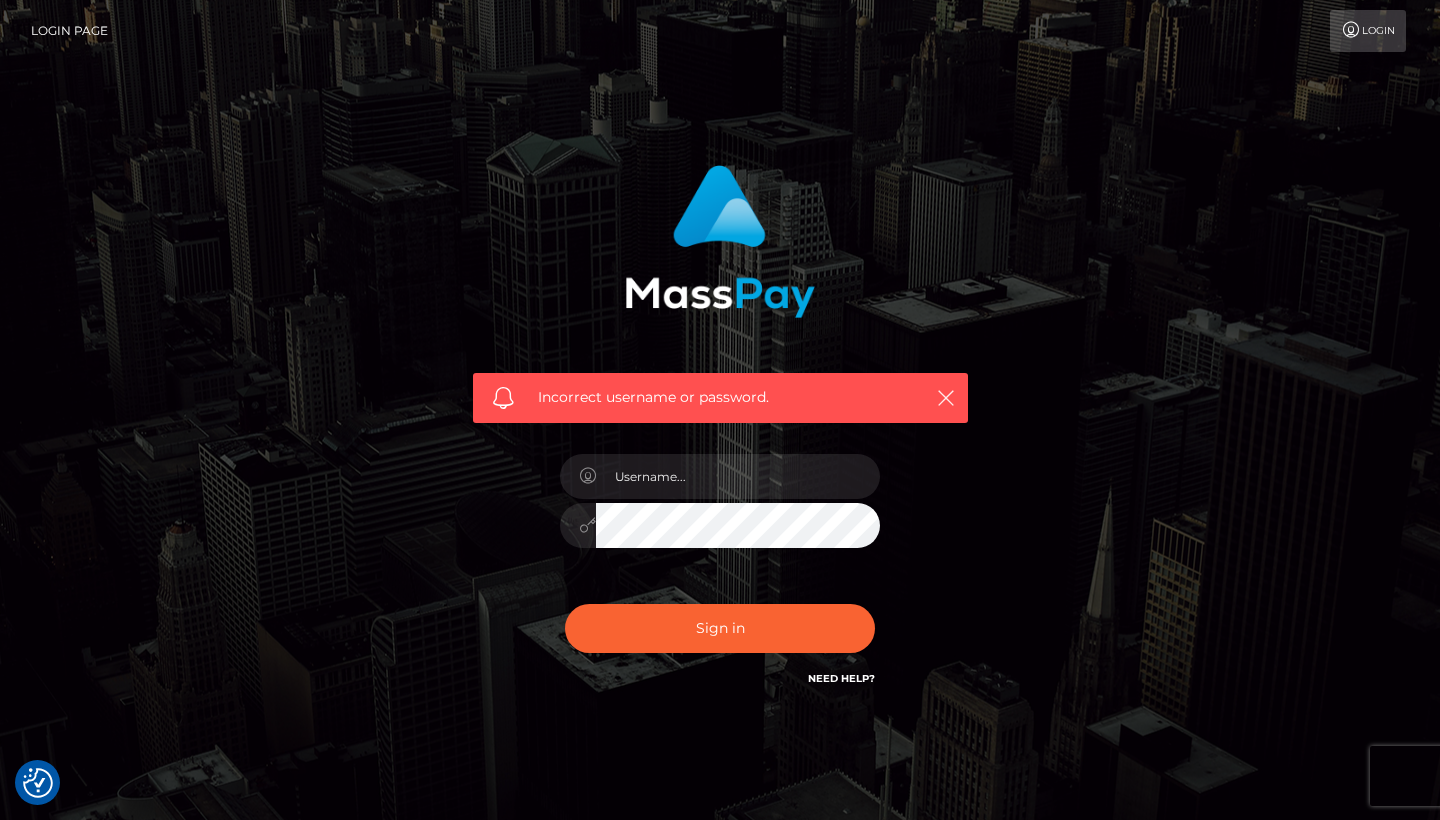 click on "Sign in
Need
Help?" at bounding box center (720, 636) 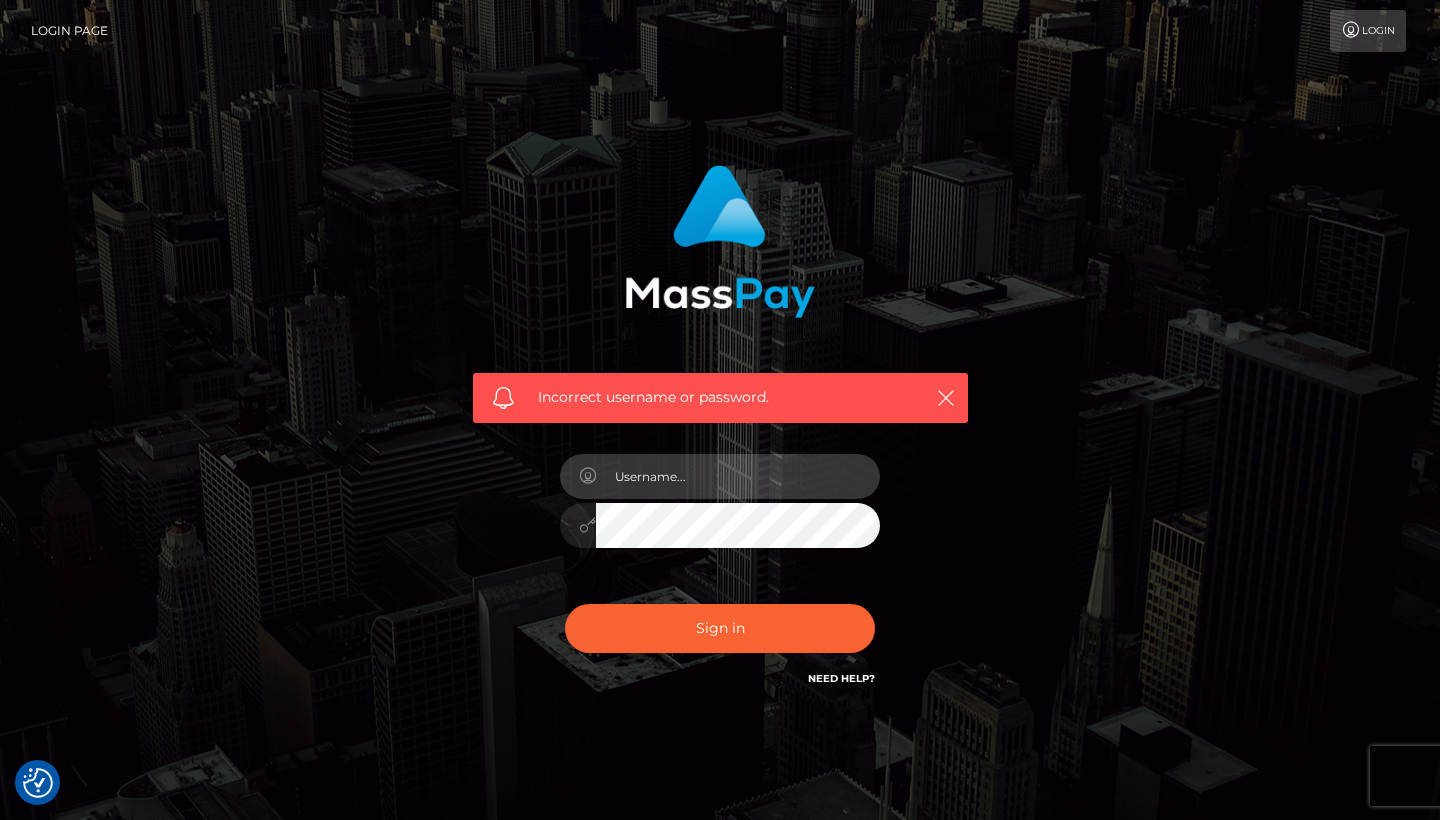 click at bounding box center [738, 476] 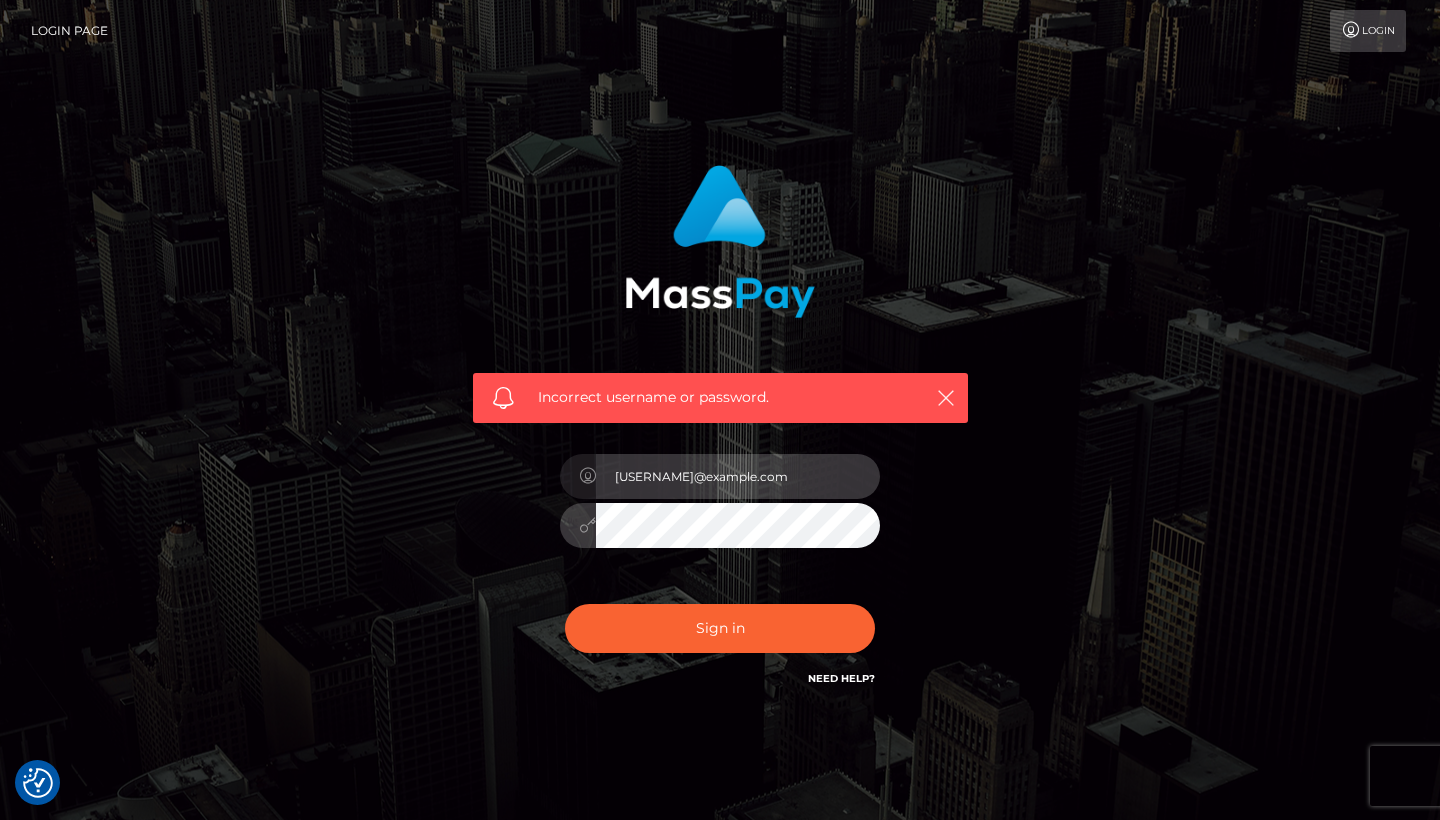click on "jadesmithh2022@gmail.com" at bounding box center (738, 476) 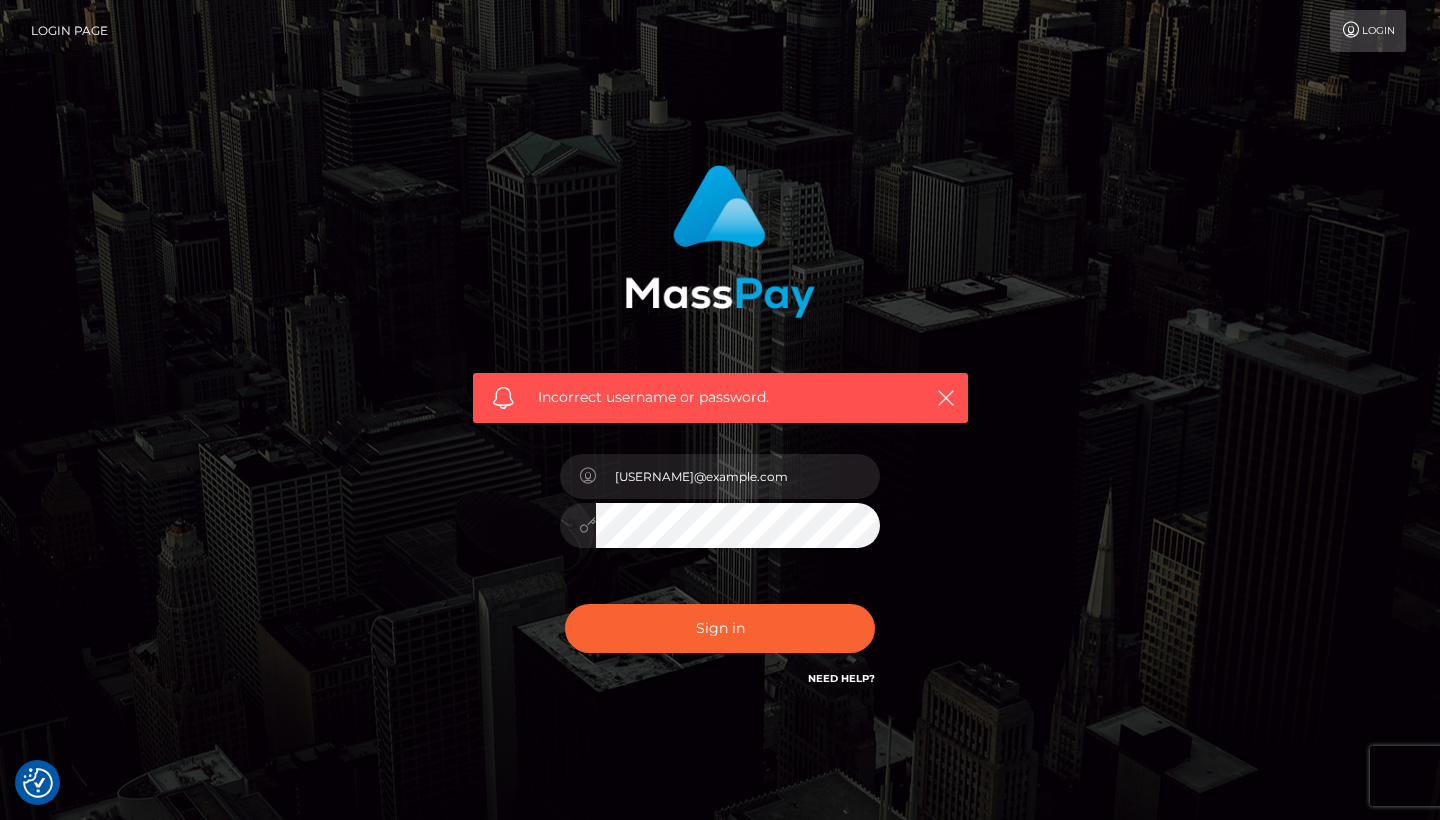 click on "Need
Help?" at bounding box center [841, 678] 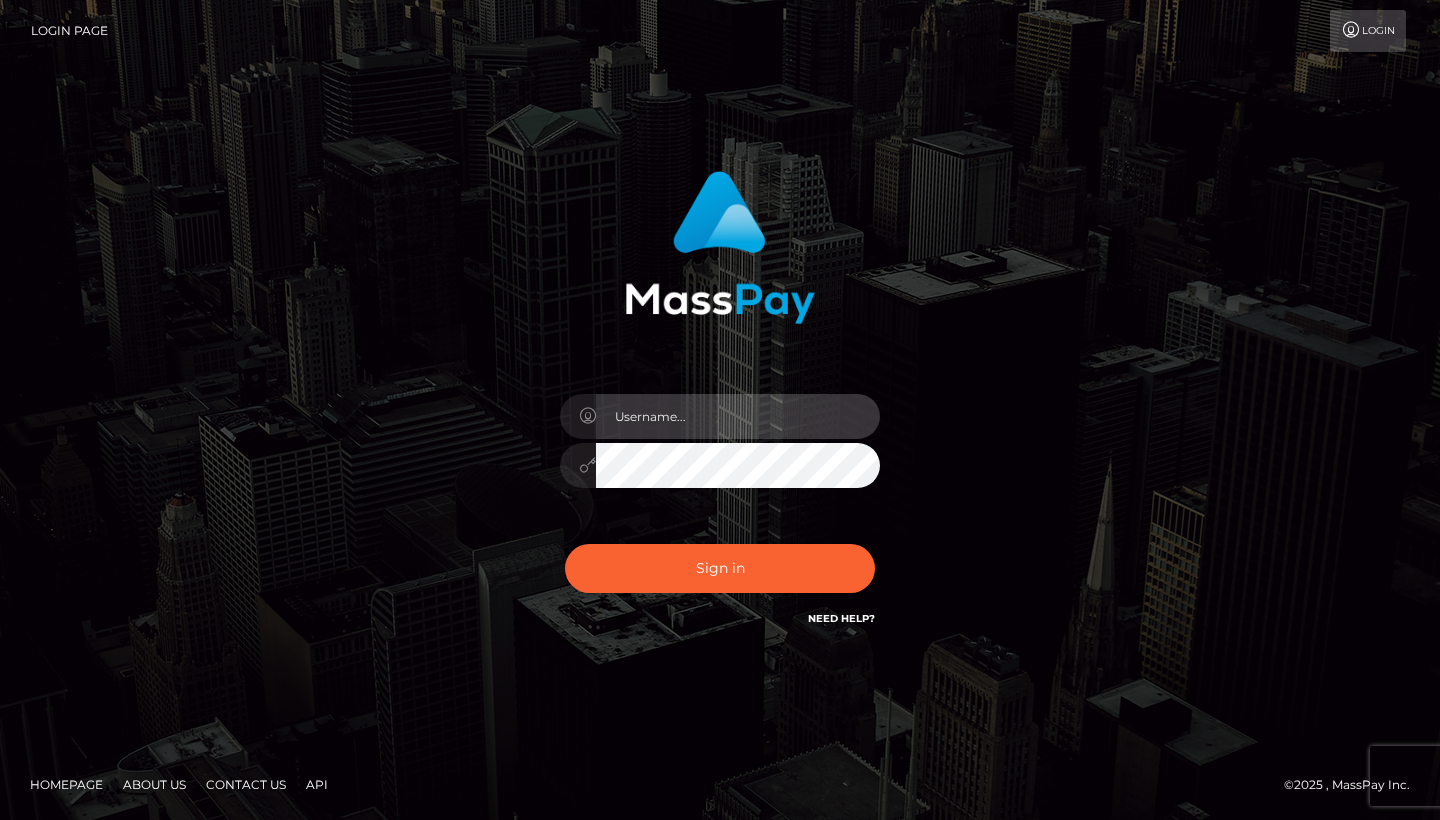 scroll, scrollTop: 0, scrollLeft: 0, axis: both 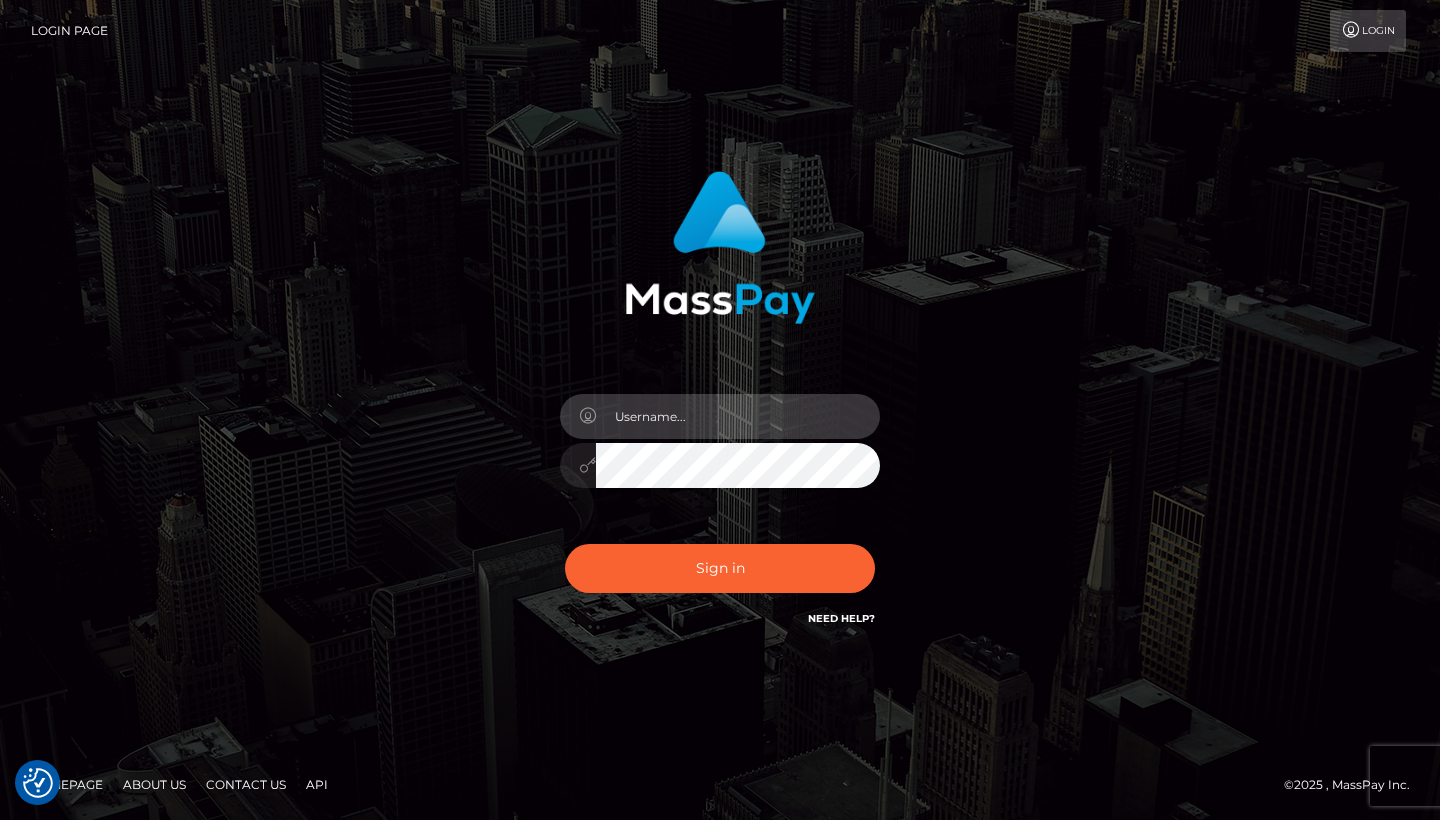 type on "[USERNAME]@[EXAMPLE.COM]" 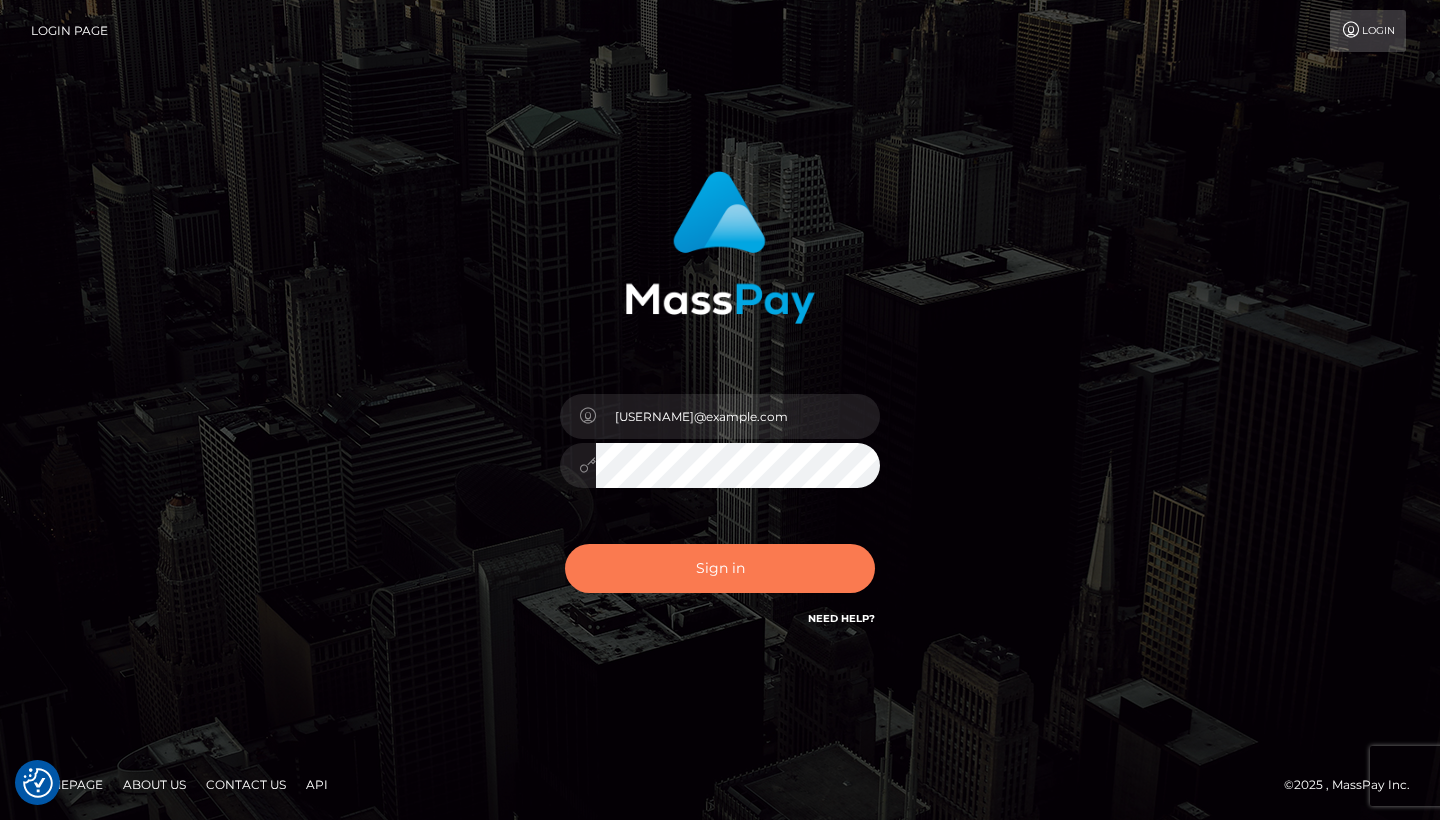 click on "Sign in" at bounding box center (720, 568) 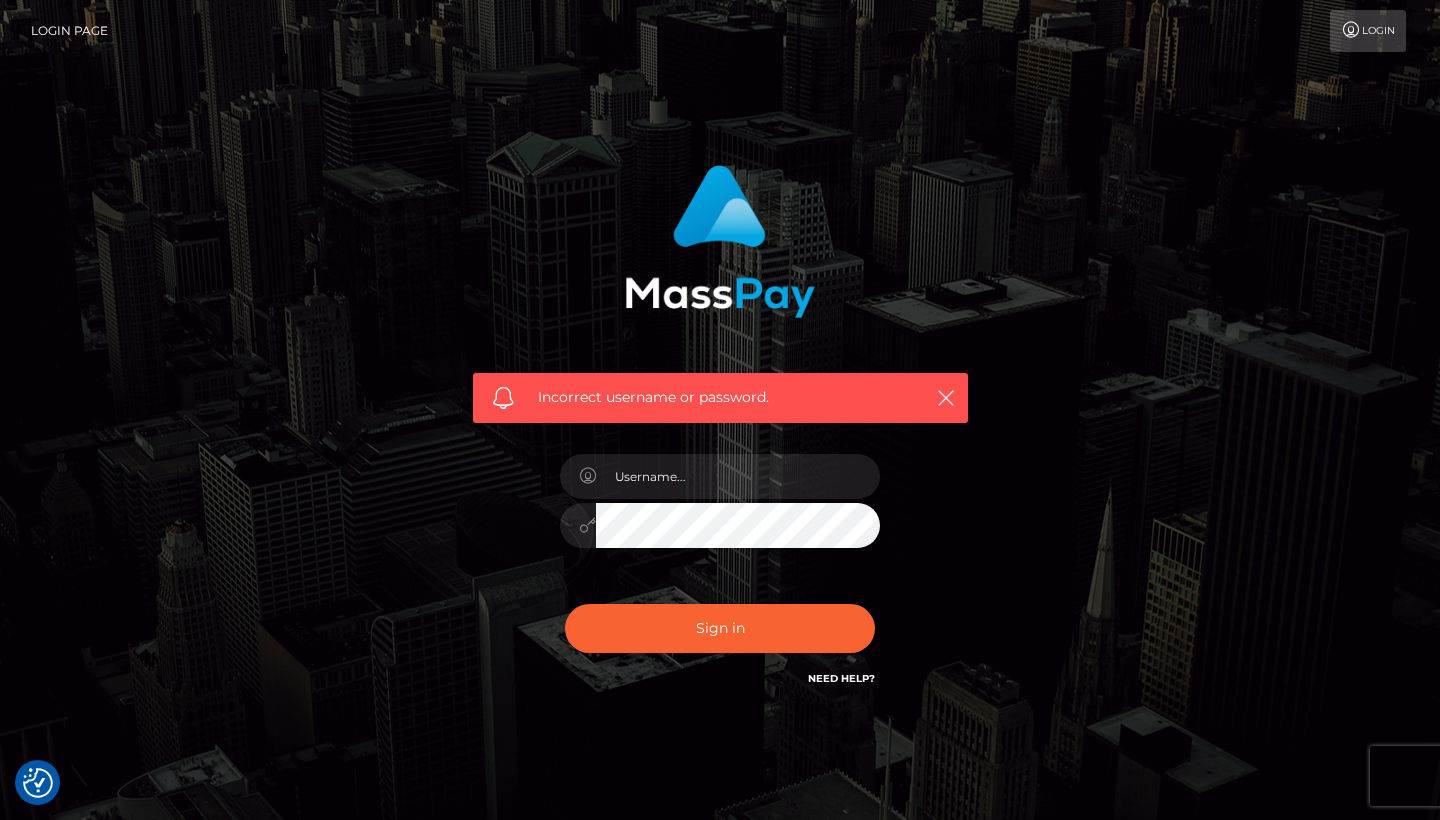 checkbox on "true" 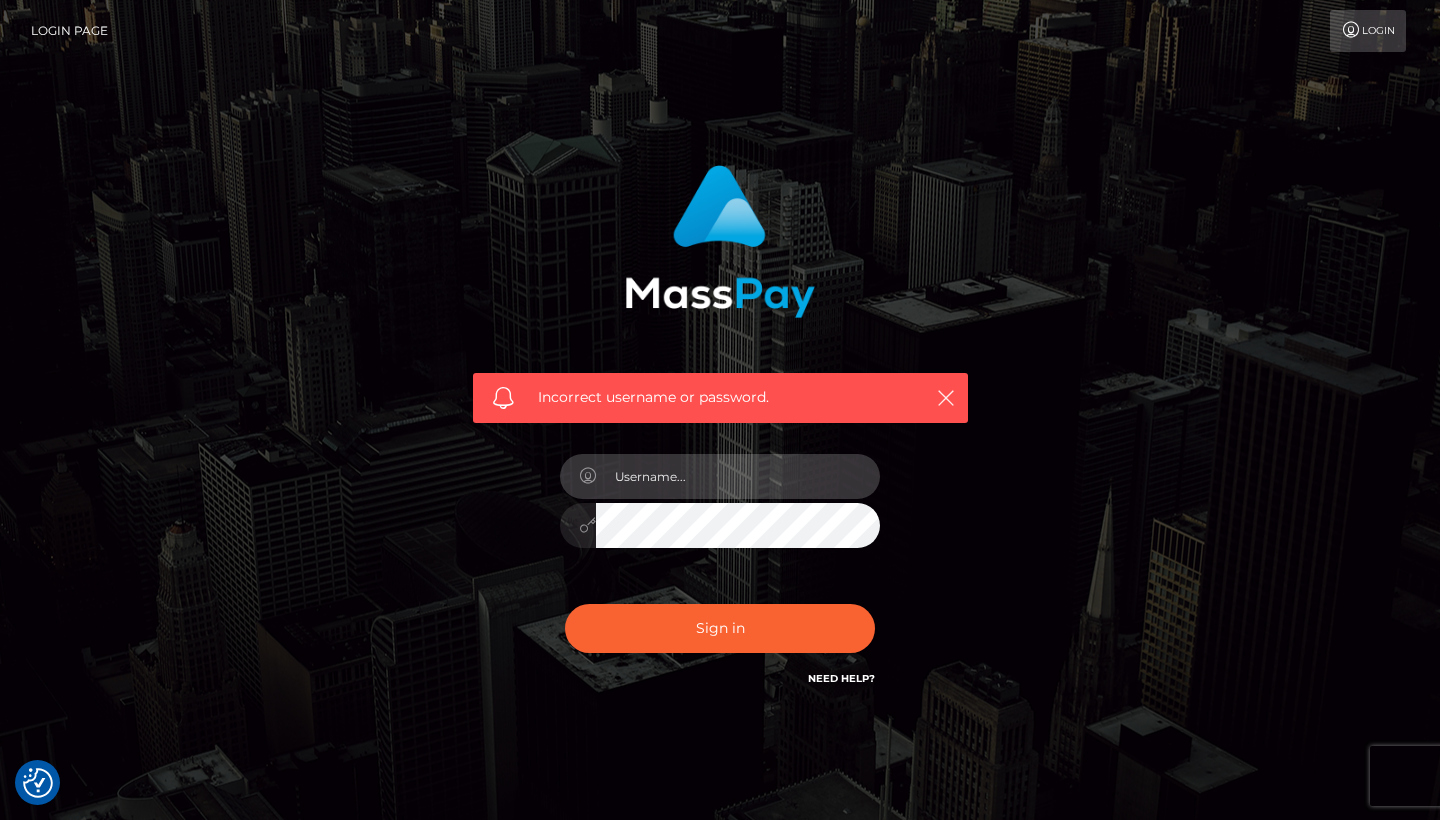 type on "[USERNAME]@[EXAMPLE.COM]" 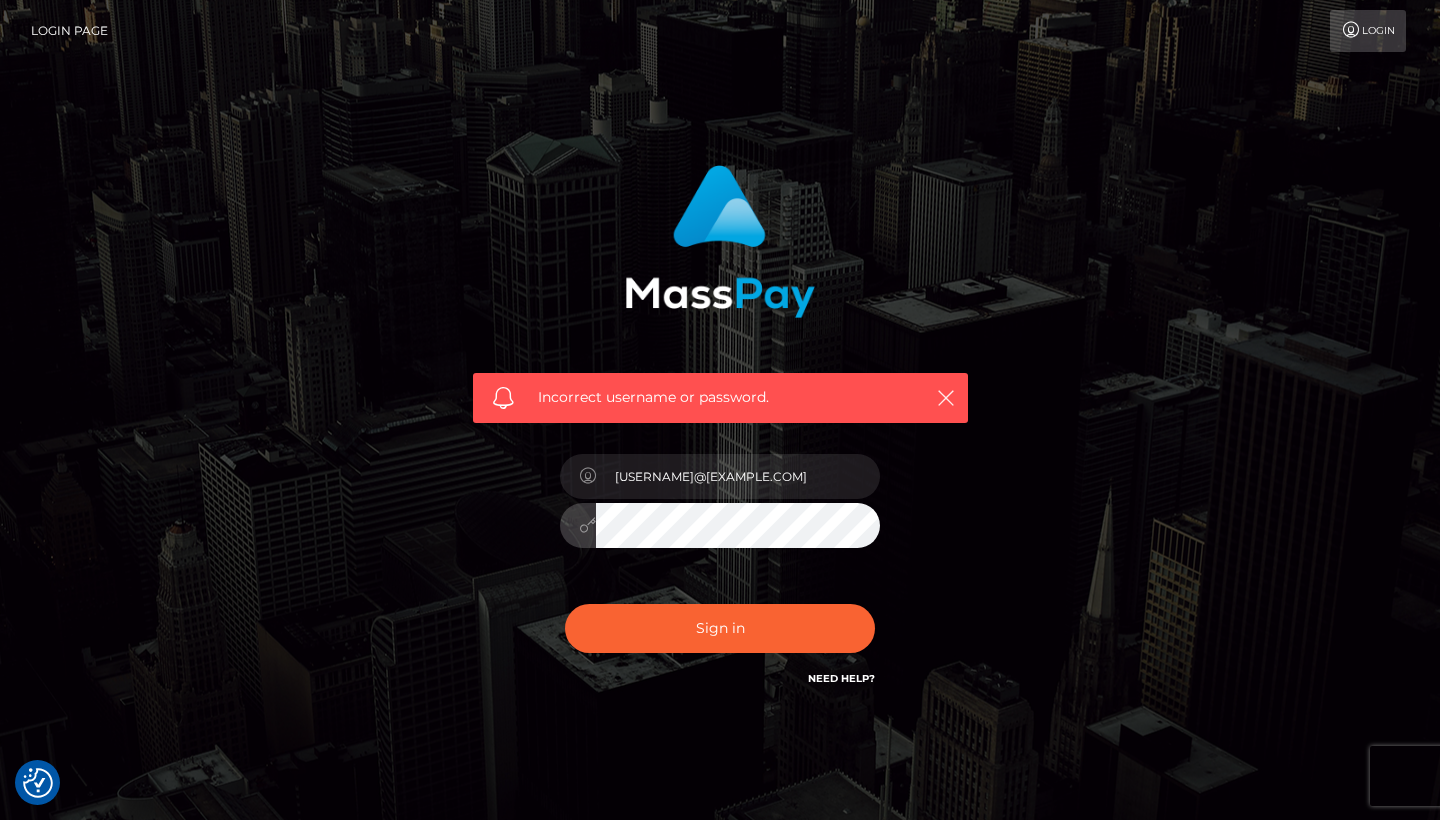 click on "Login" at bounding box center [1368, 31] 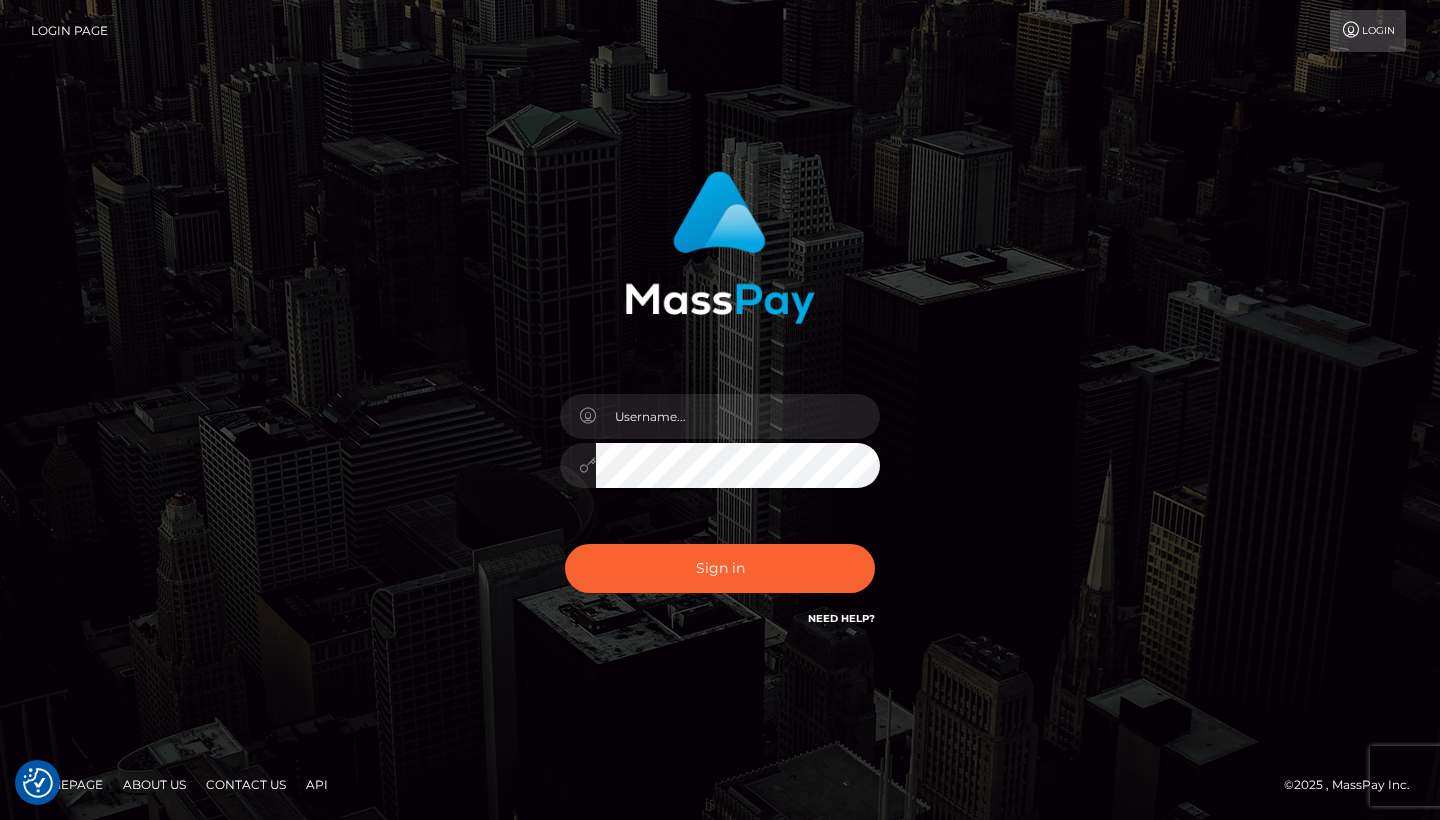 checkbox on "true" 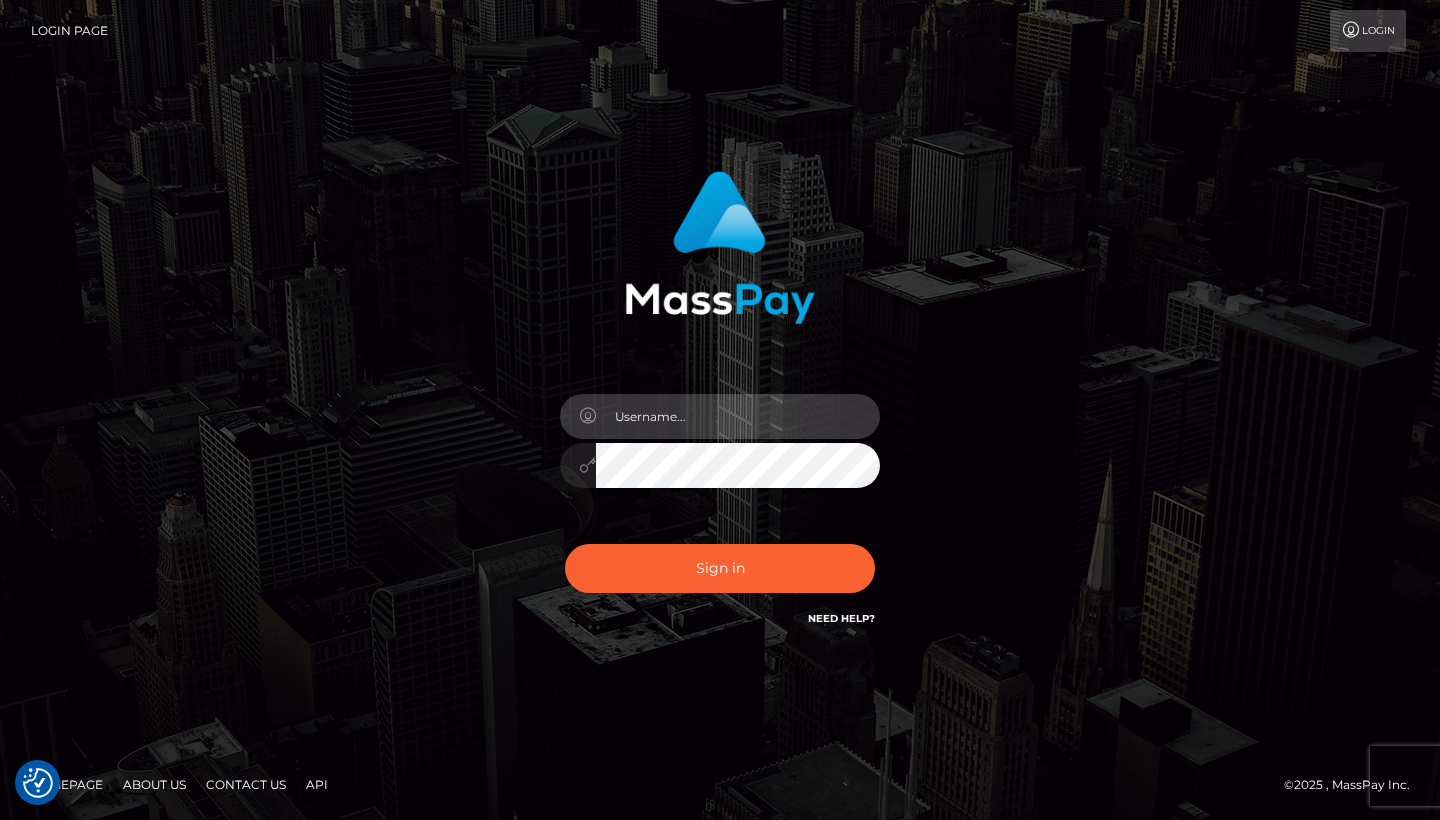 type on "jadesmithh2022@gmail.com" 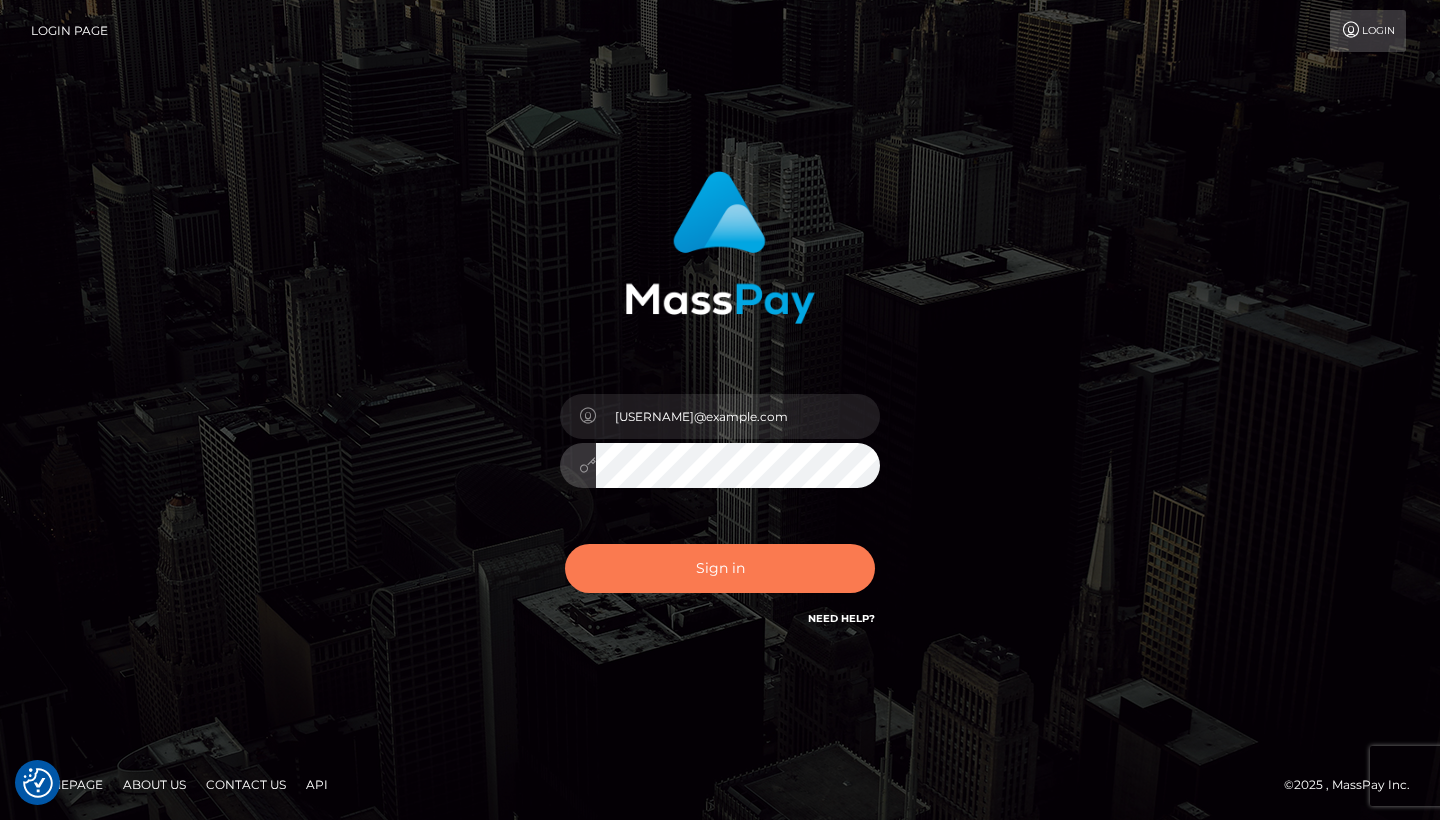 click on "Sign in" at bounding box center [720, 568] 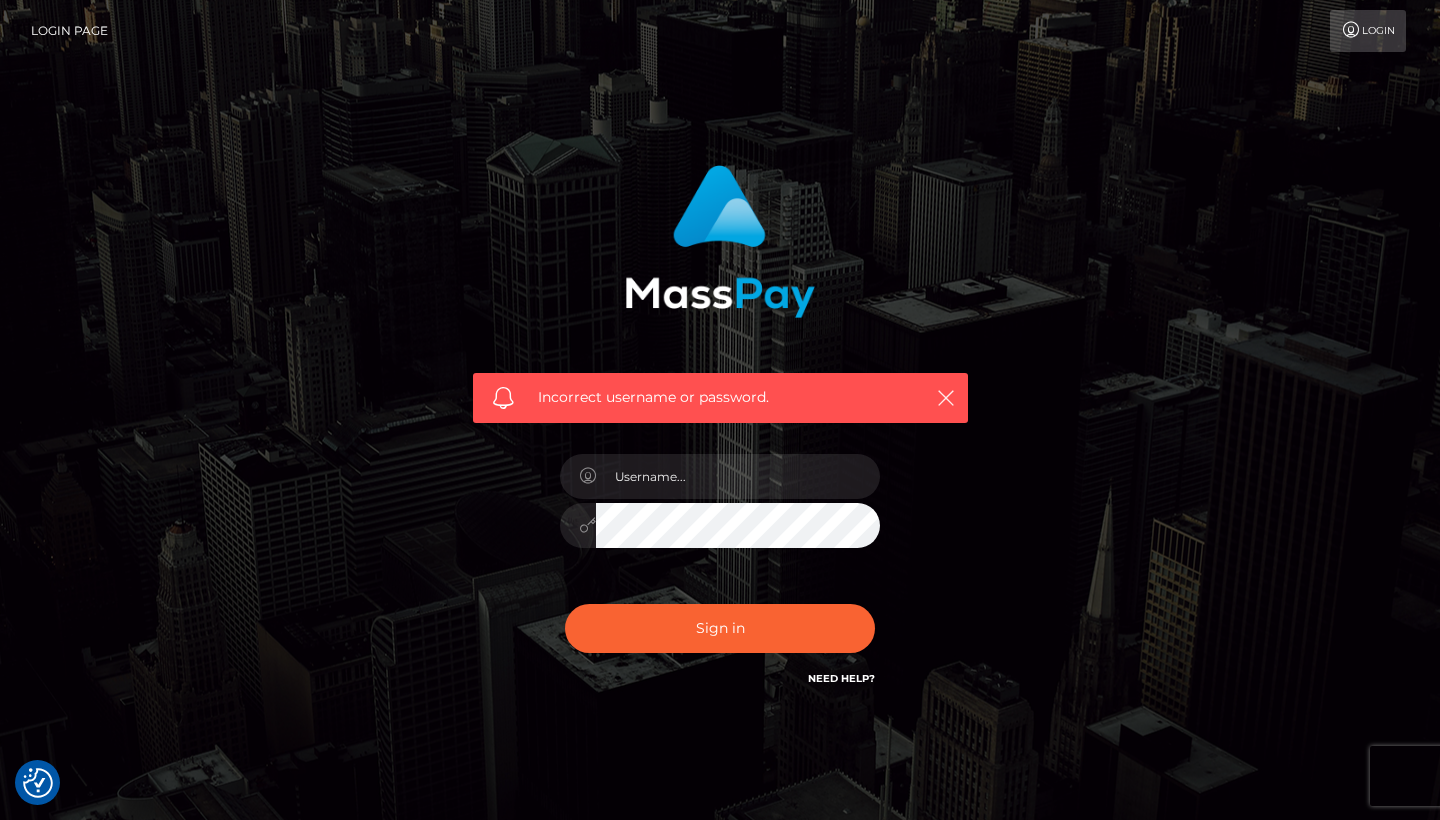 scroll, scrollTop: 0, scrollLeft: 0, axis: both 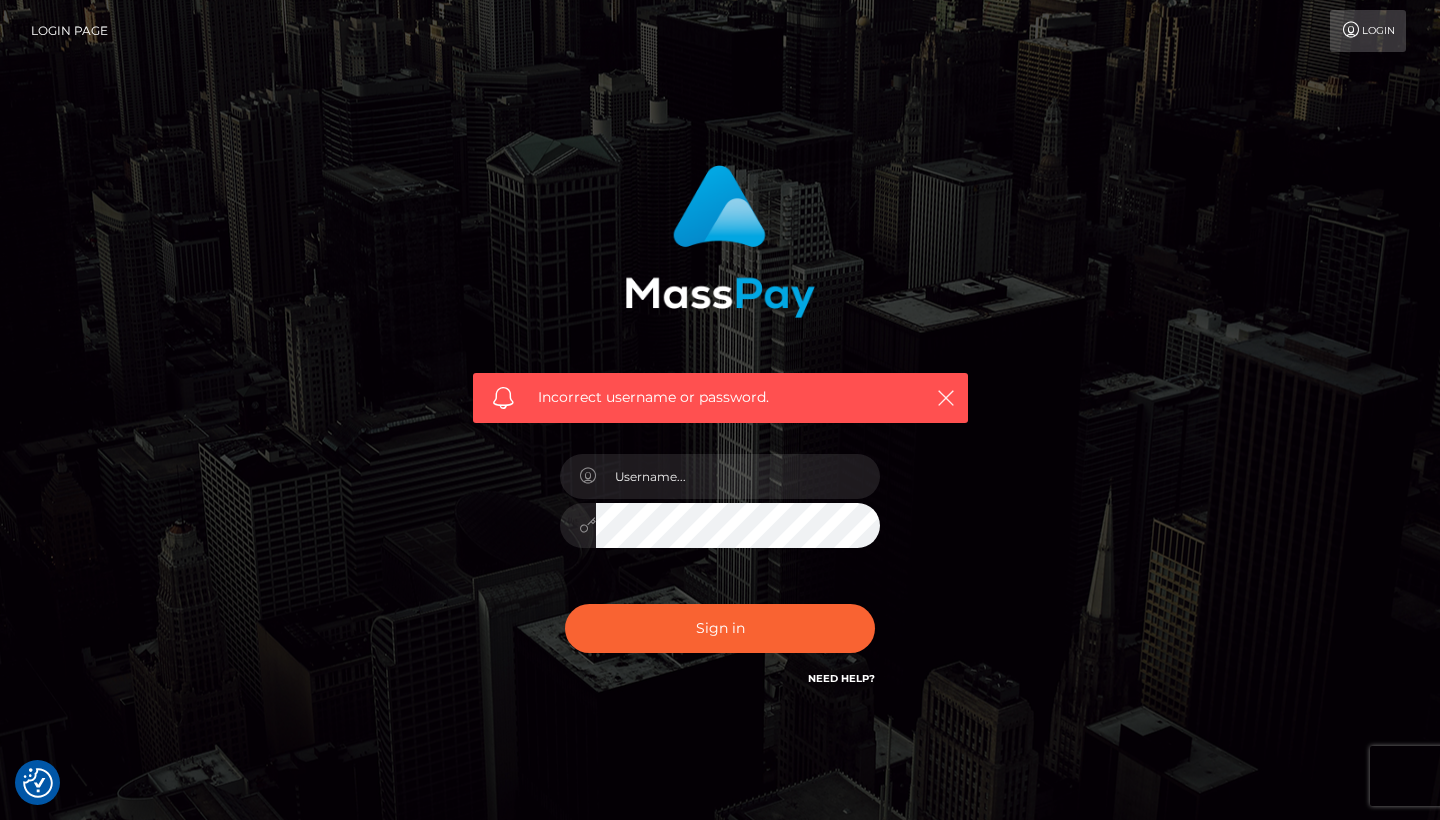 click on "Need
Help?" at bounding box center [841, 678] 